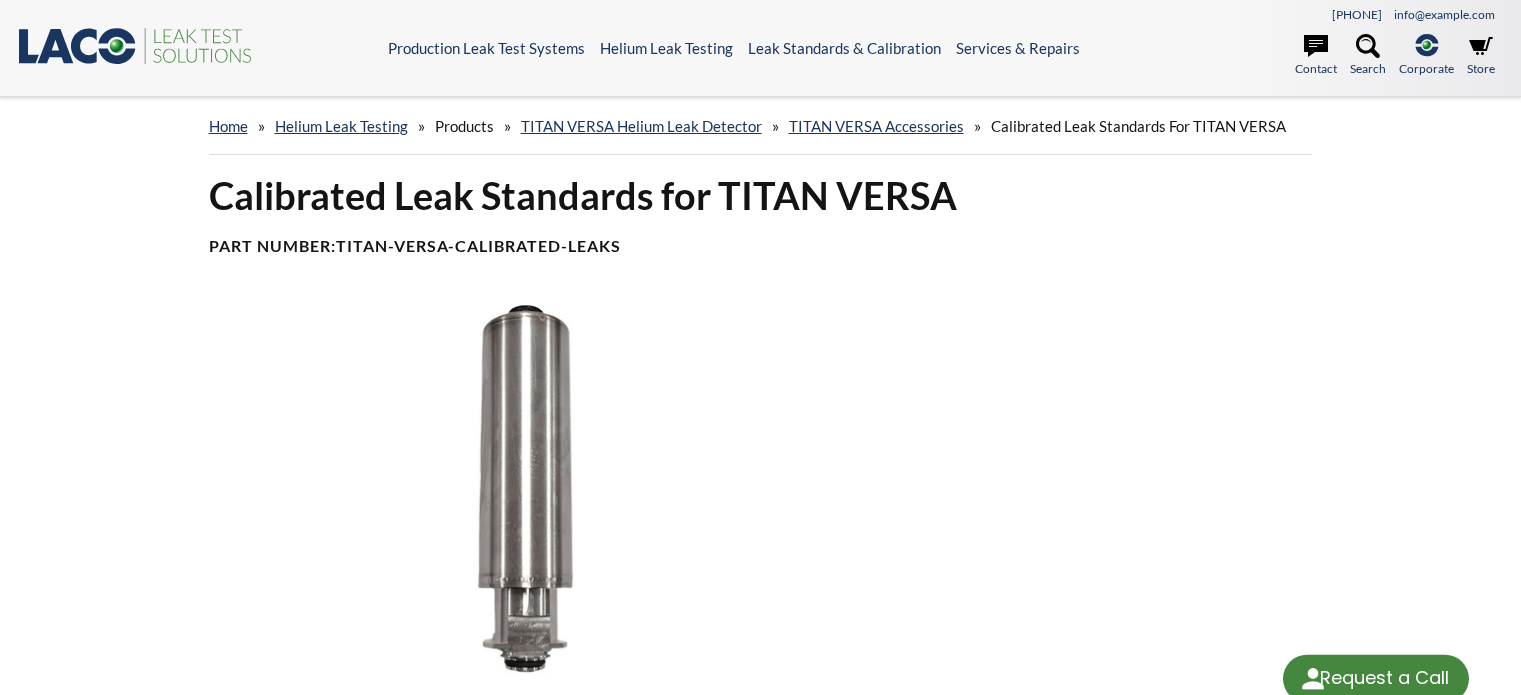 scroll, scrollTop: 0, scrollLeft: 0, axis: both 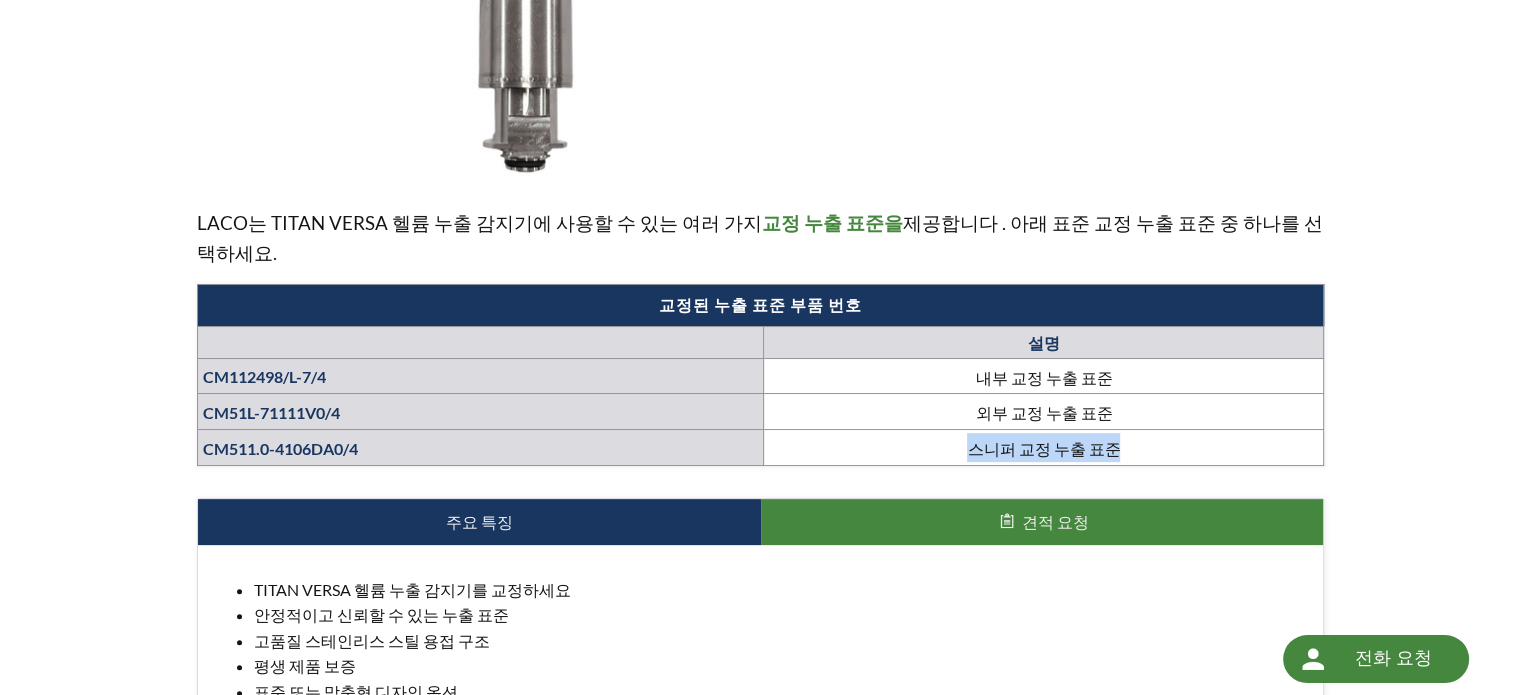 drag, startPoint x: 1172, startPoint y: 411, endPoint x: 976, endPoint y: 416, distance: 196.06377 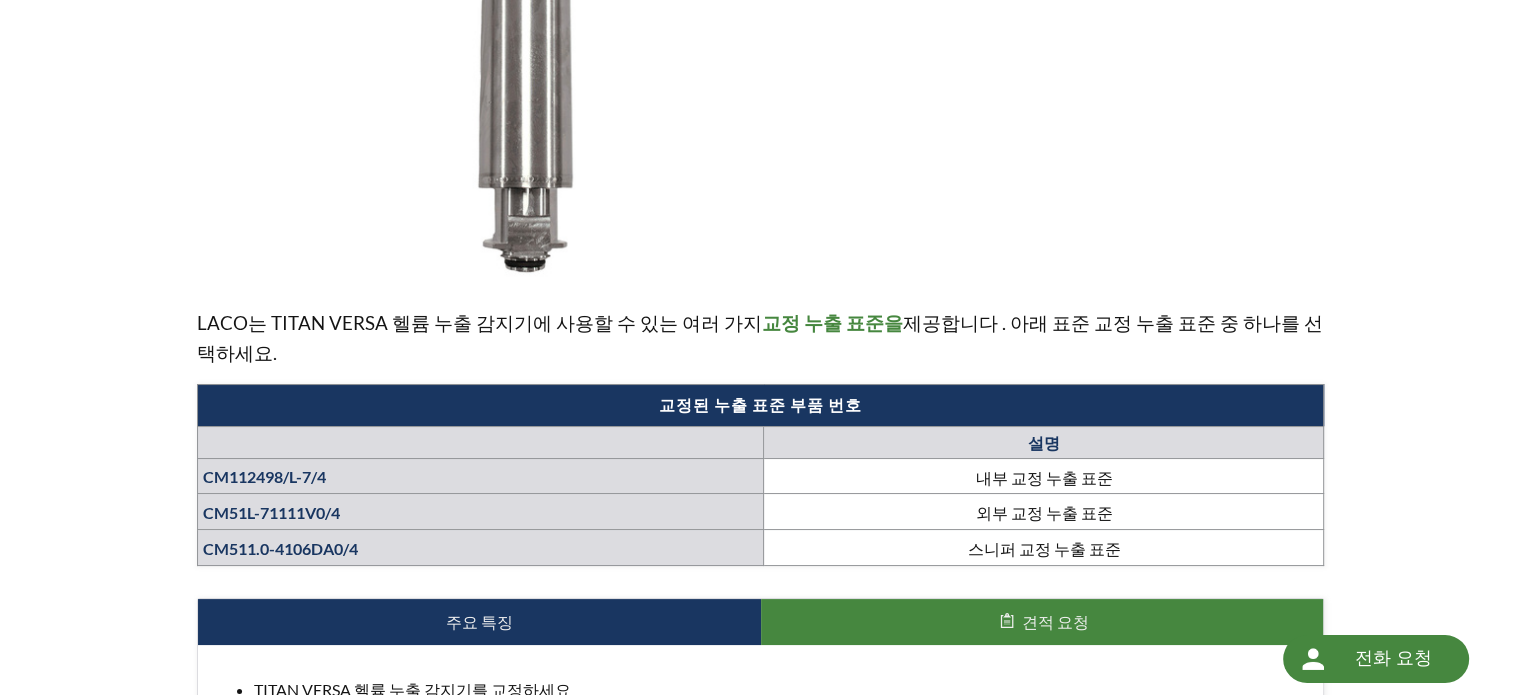 scroll, scrollTop: 0, scrollLeft: 0, axis: both 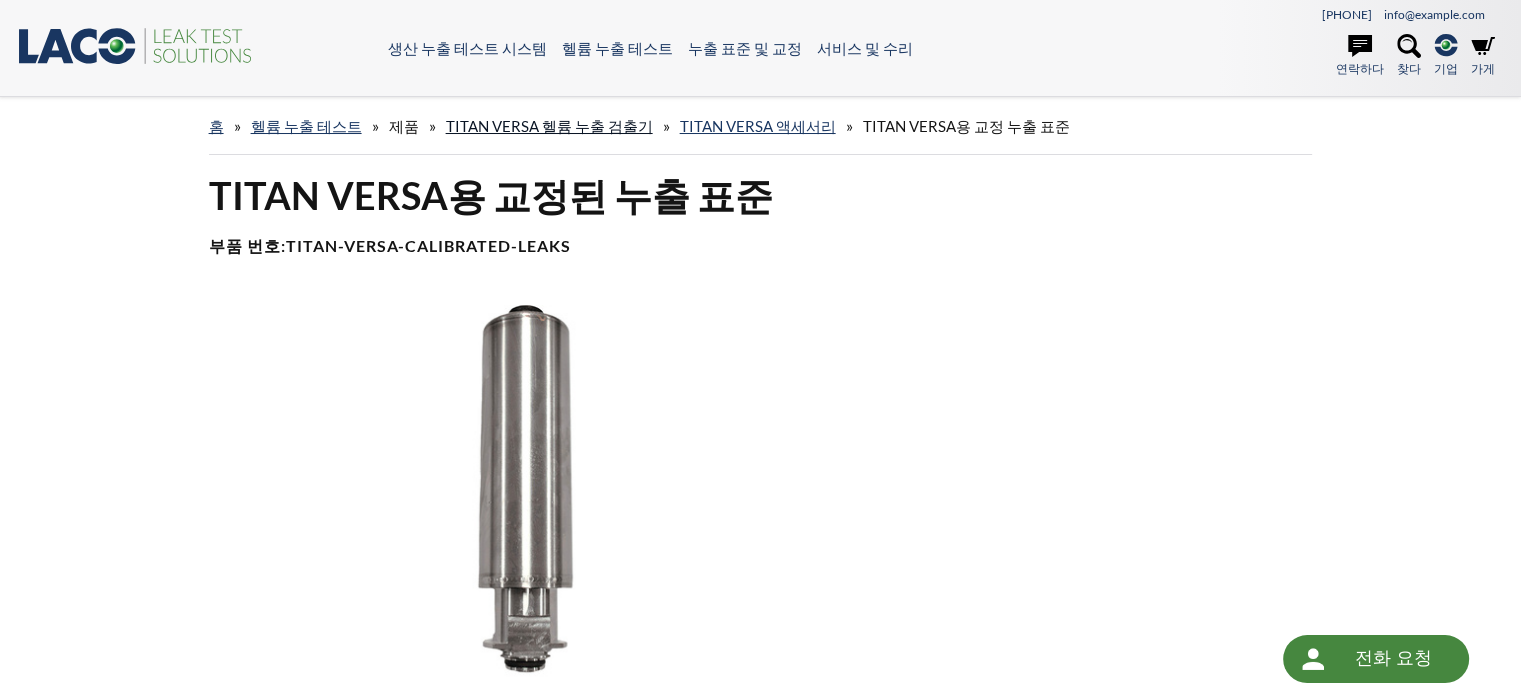 click on "TITAN VERSA 헬륨 누출 검출기" at bounding box center (549, 126) 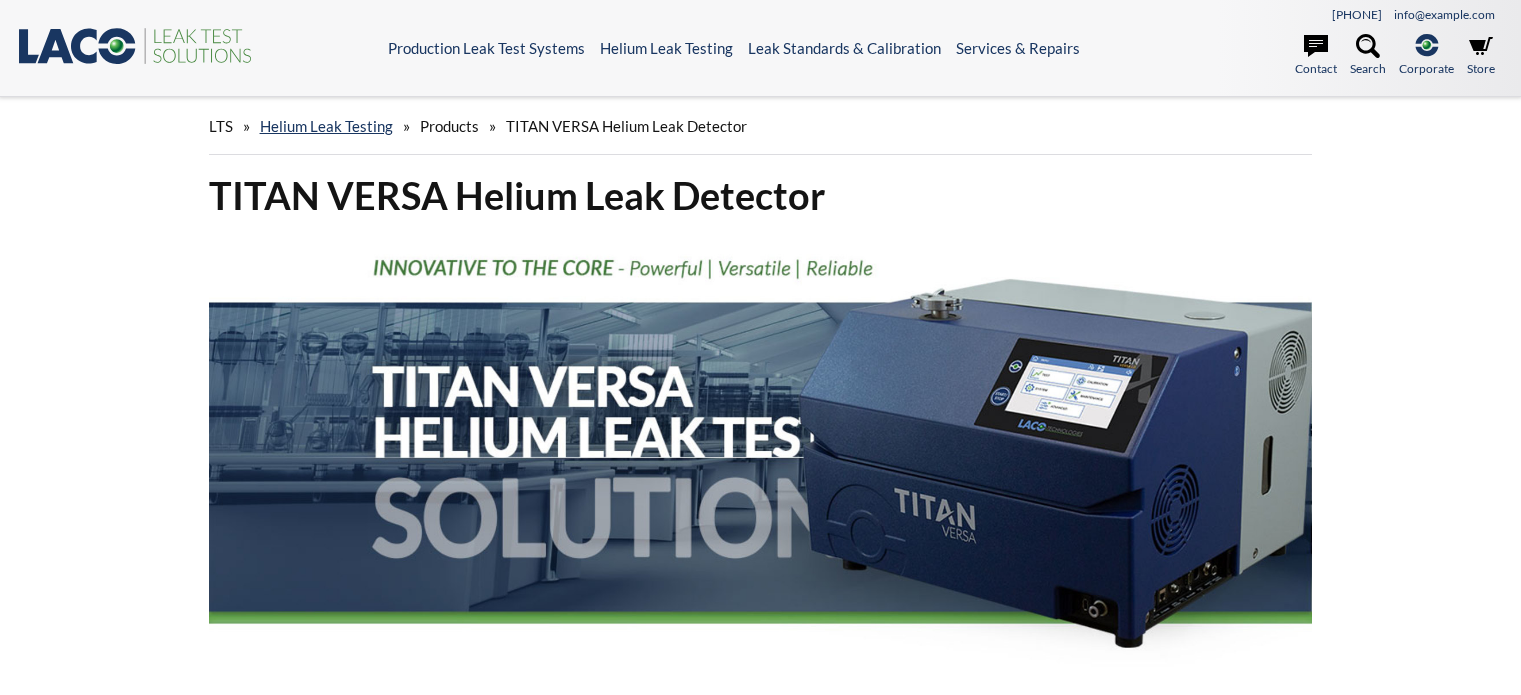 scroll, scrollTop: 0, scrollLeft: 0, axis: both 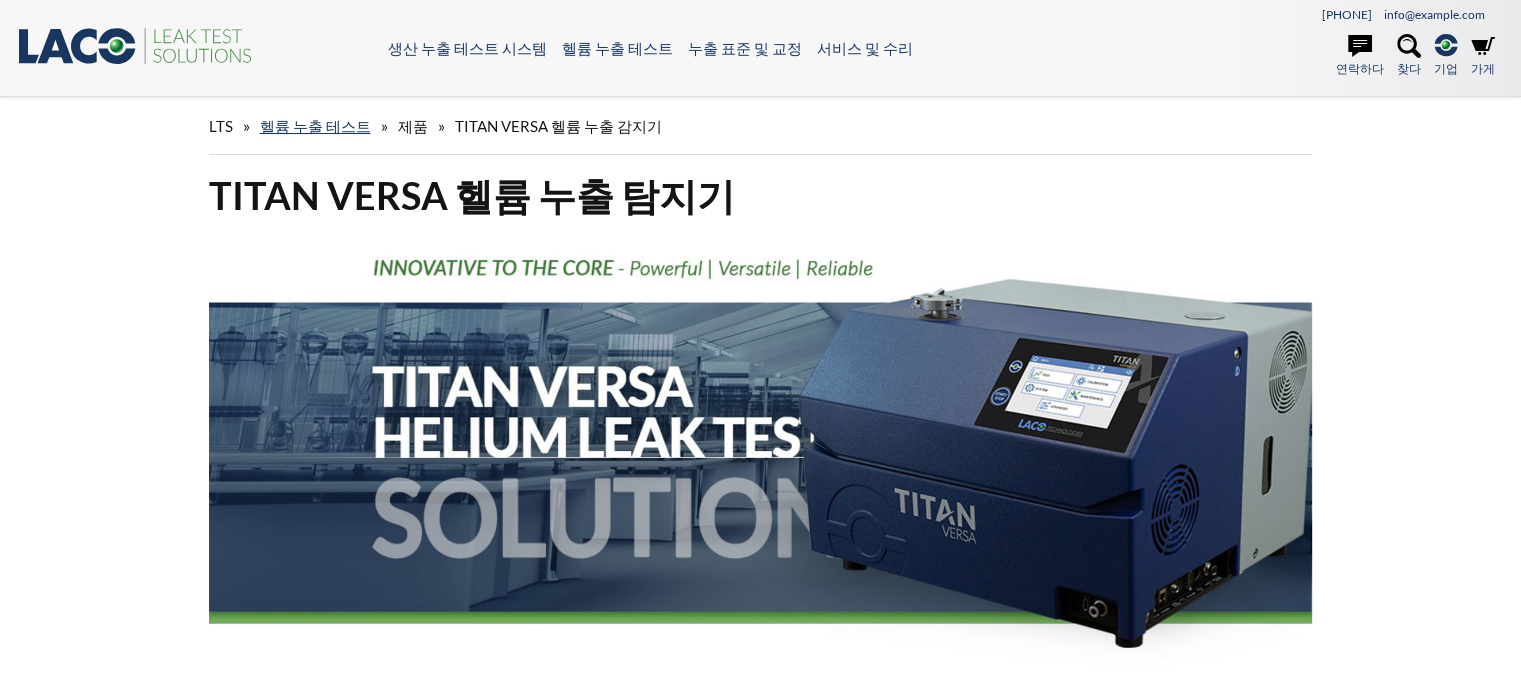 select 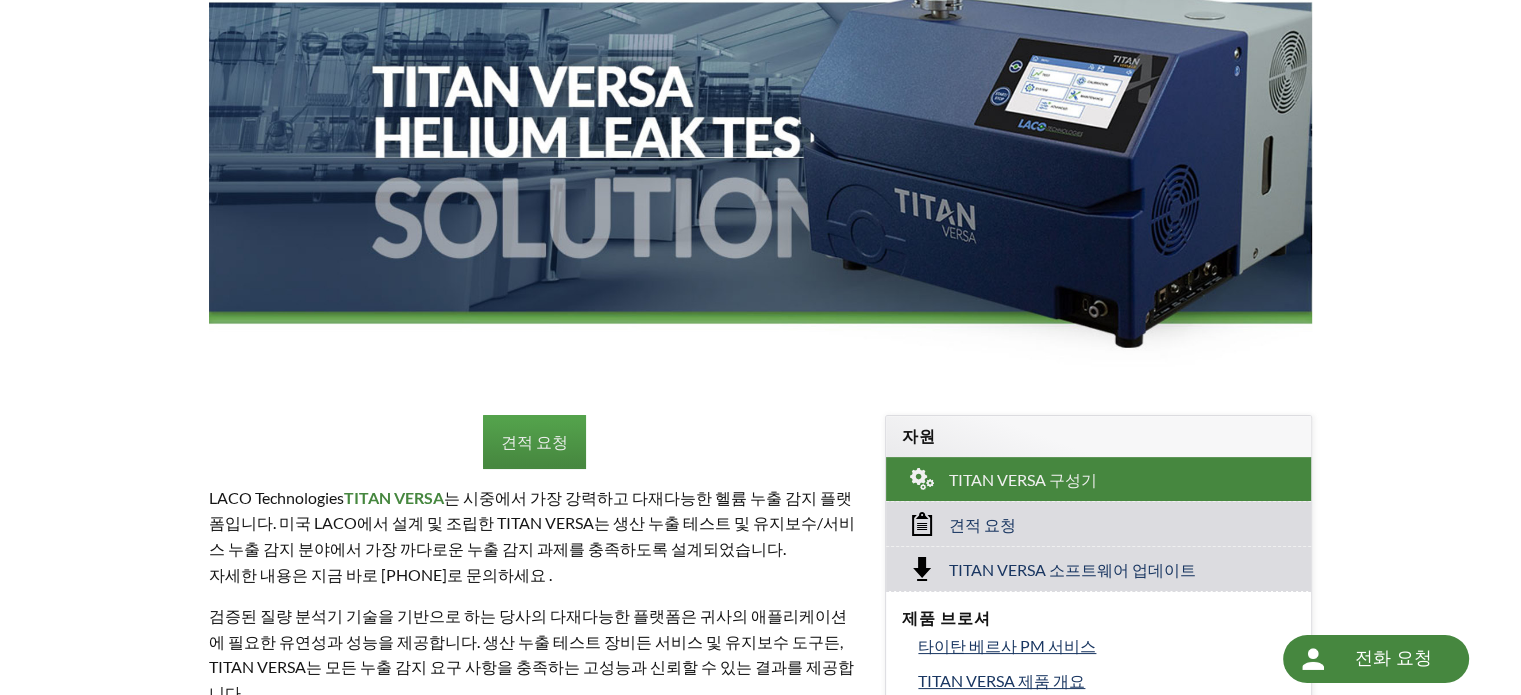 scroll, scrollTop: 0, scrollLeft: 0, axis: both 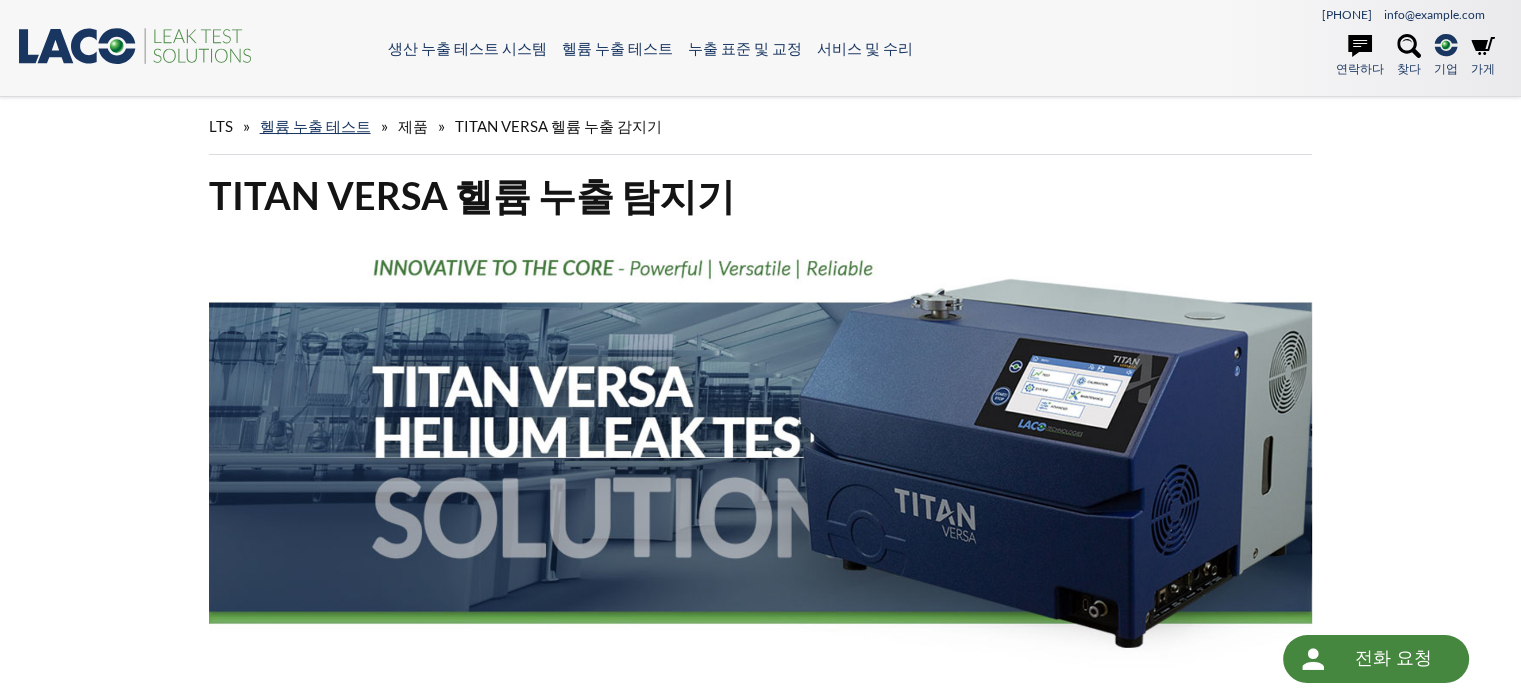 click on "제품" at bounding box center (413, 126) 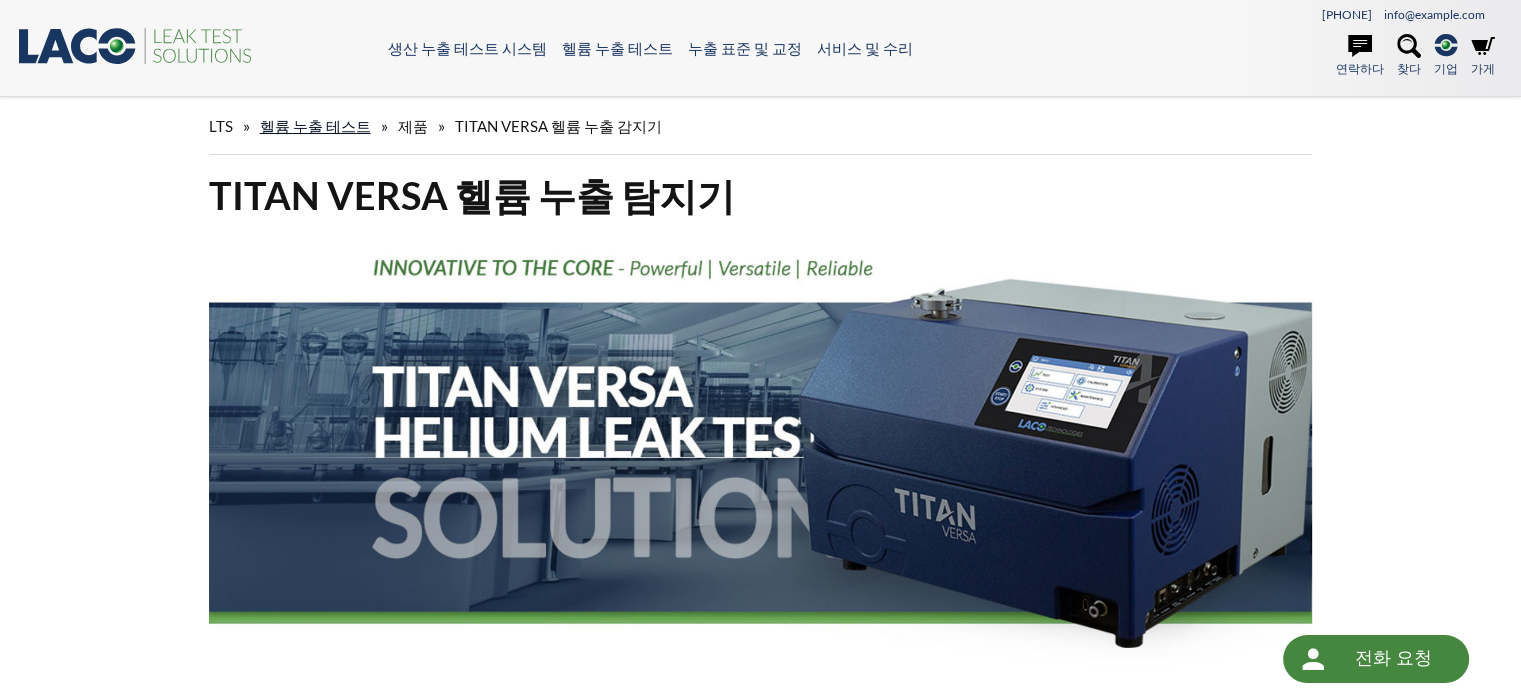 click on "헬륨 누출 테스트" at bounding box center [315, 126] 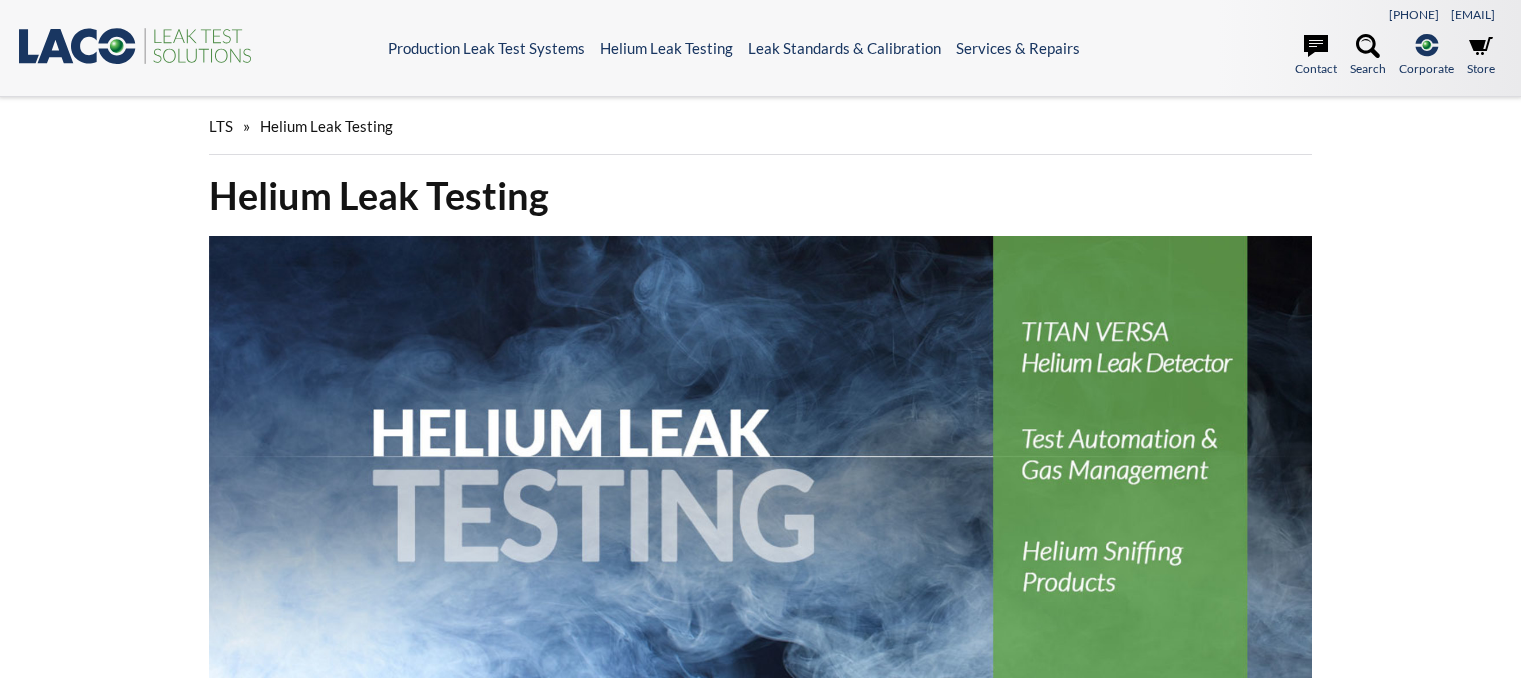 scroll, scrollTop: 0, scrollLeft: 0, axis: both 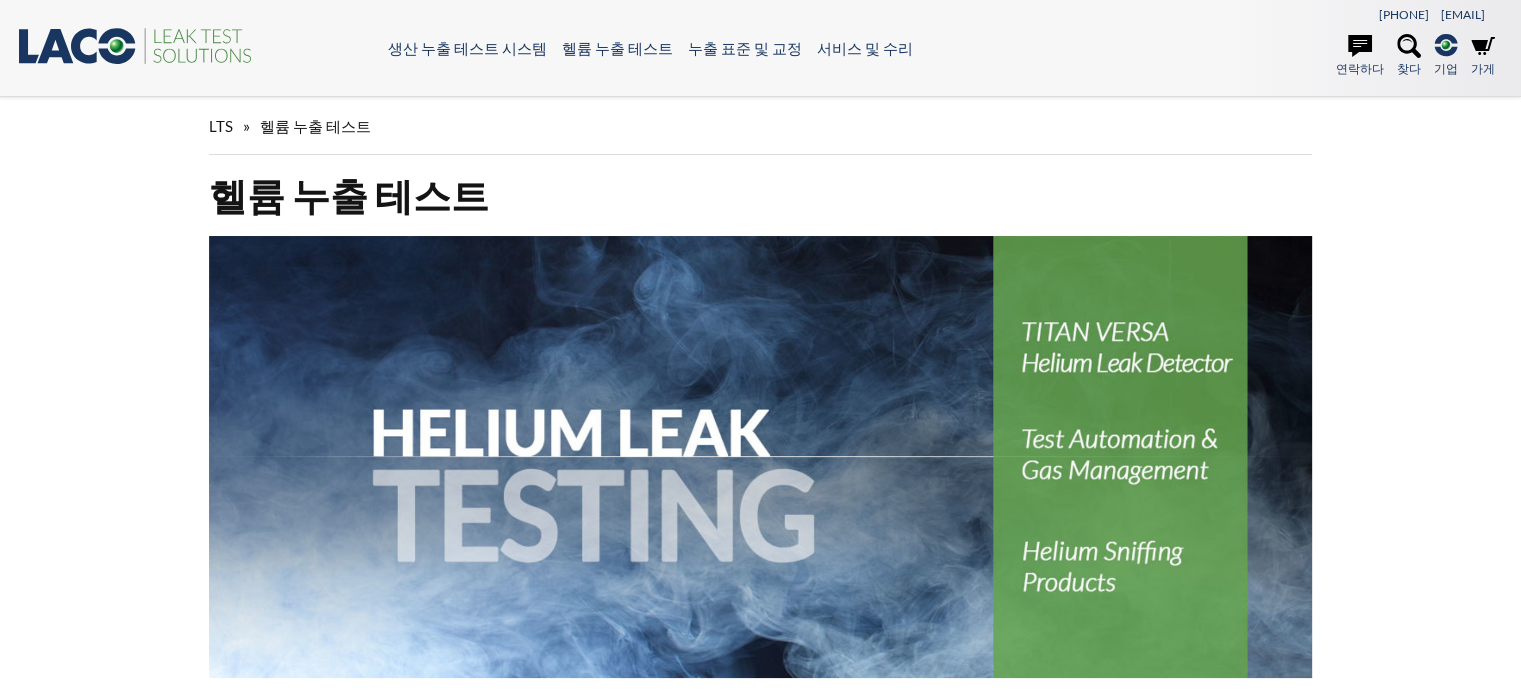 select 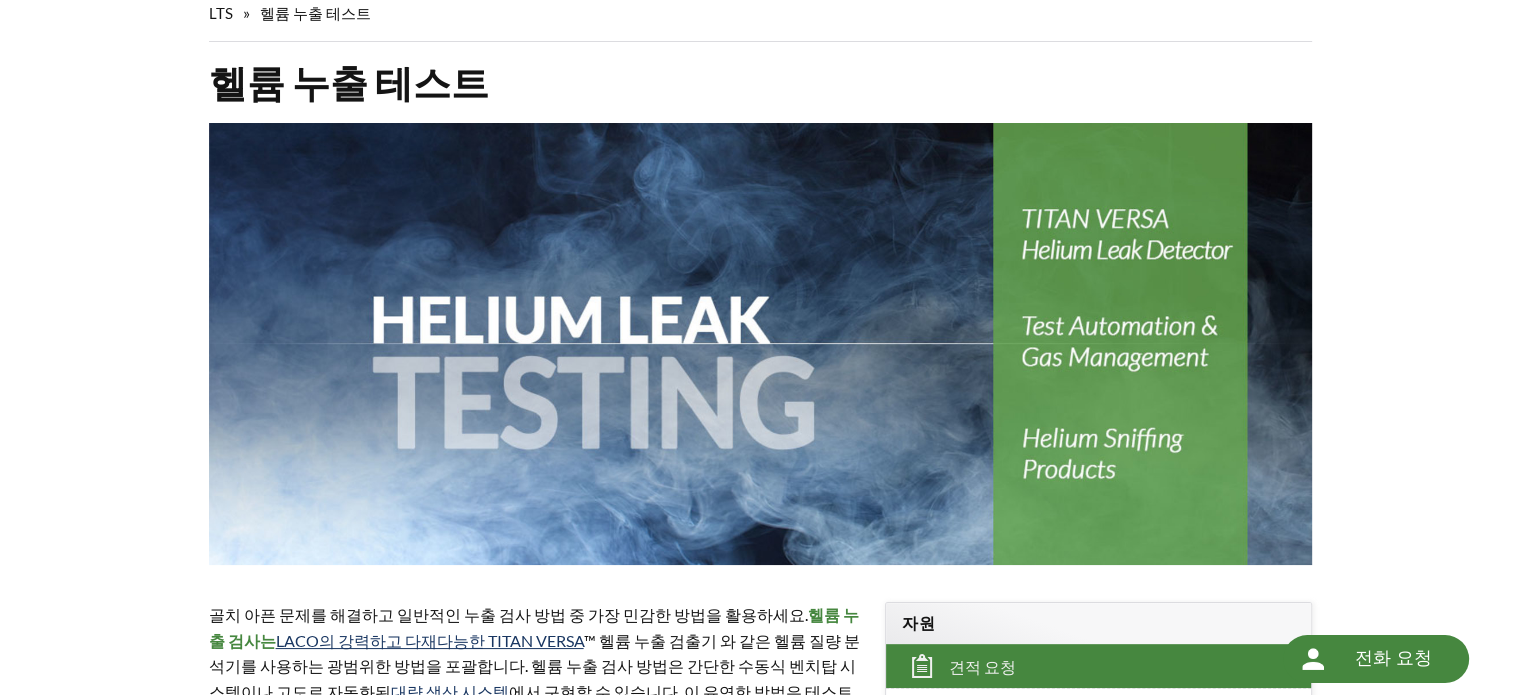 scroll, scrollTop: 0, scrollLeft: 0, axis: both 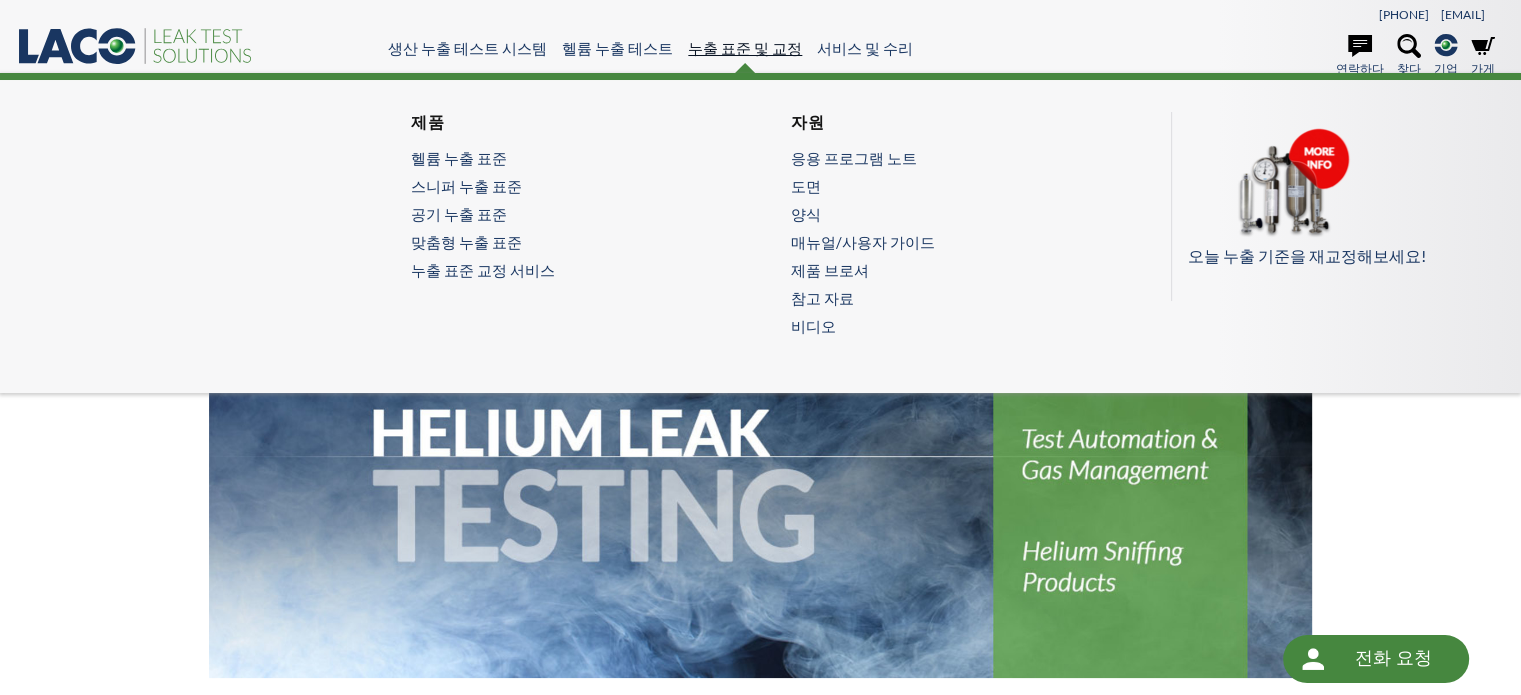 click on "누출 표준 및 교정" at bounding box center (745, 48) 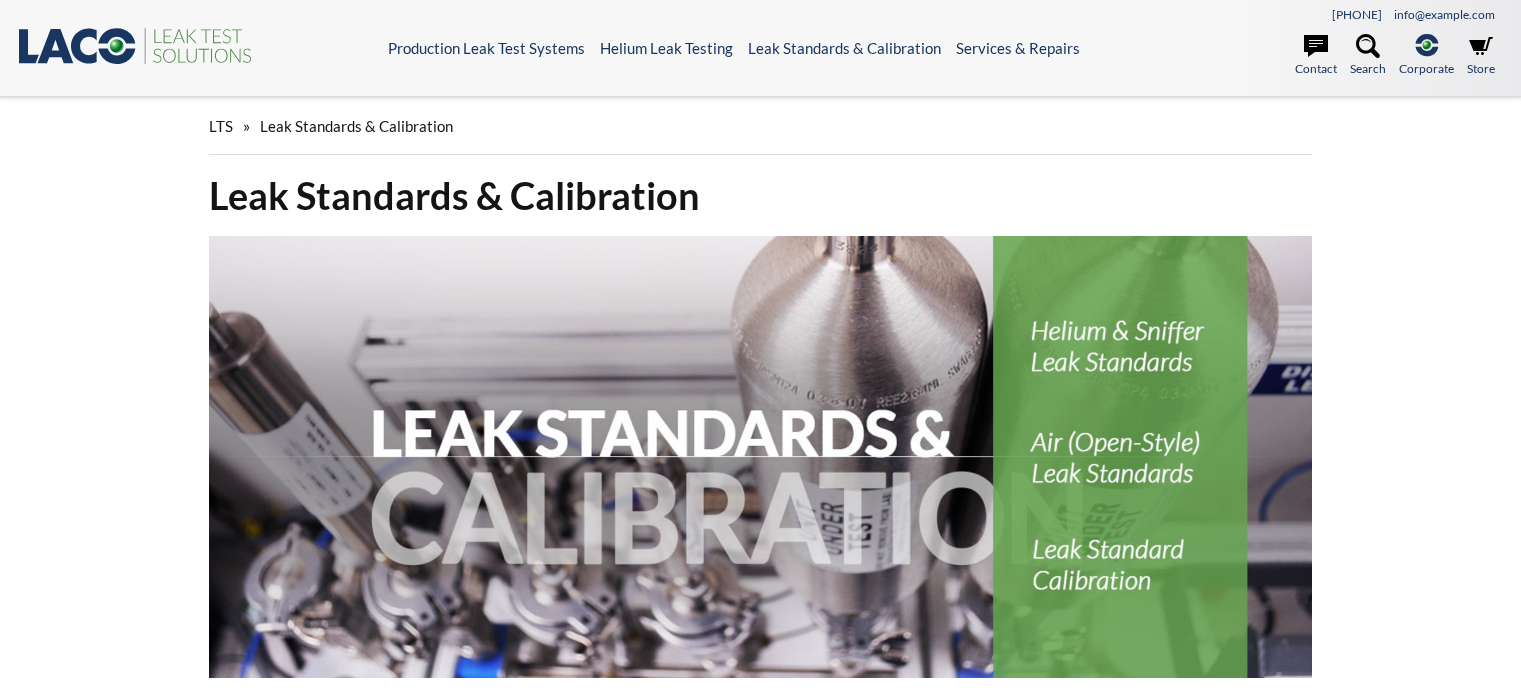 scroll, scrollTop: 0, scrollLeft: 0, axis: both 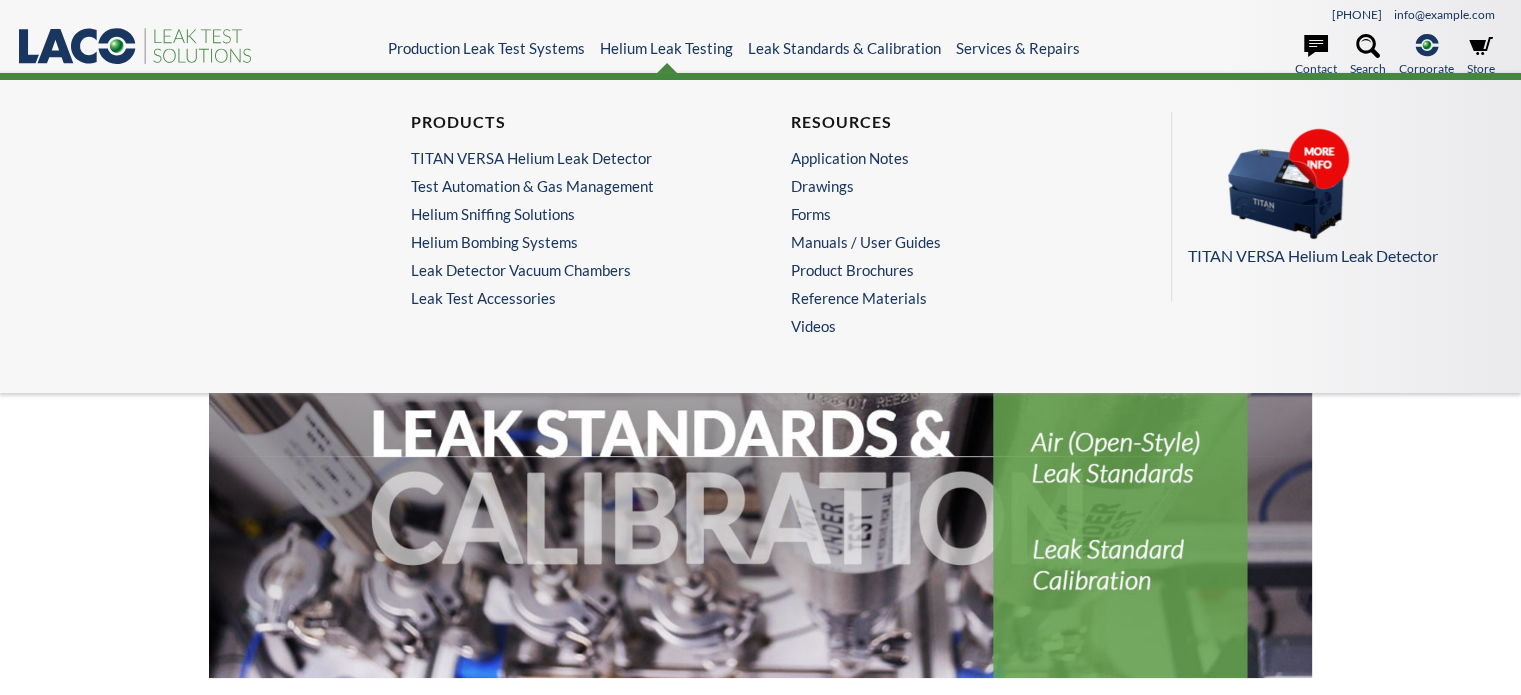 select 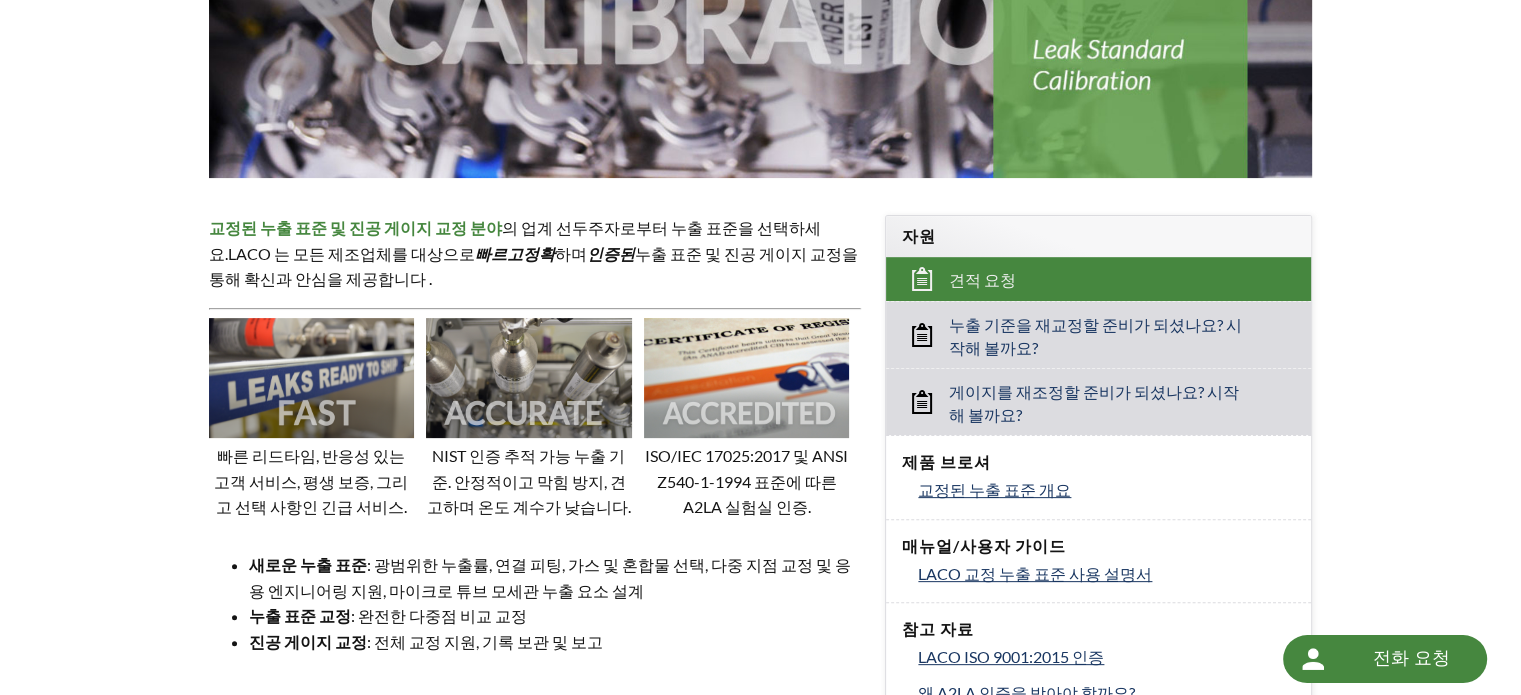 scroll, scrollTop: 600, scrollLeft: 0, axis: vertical 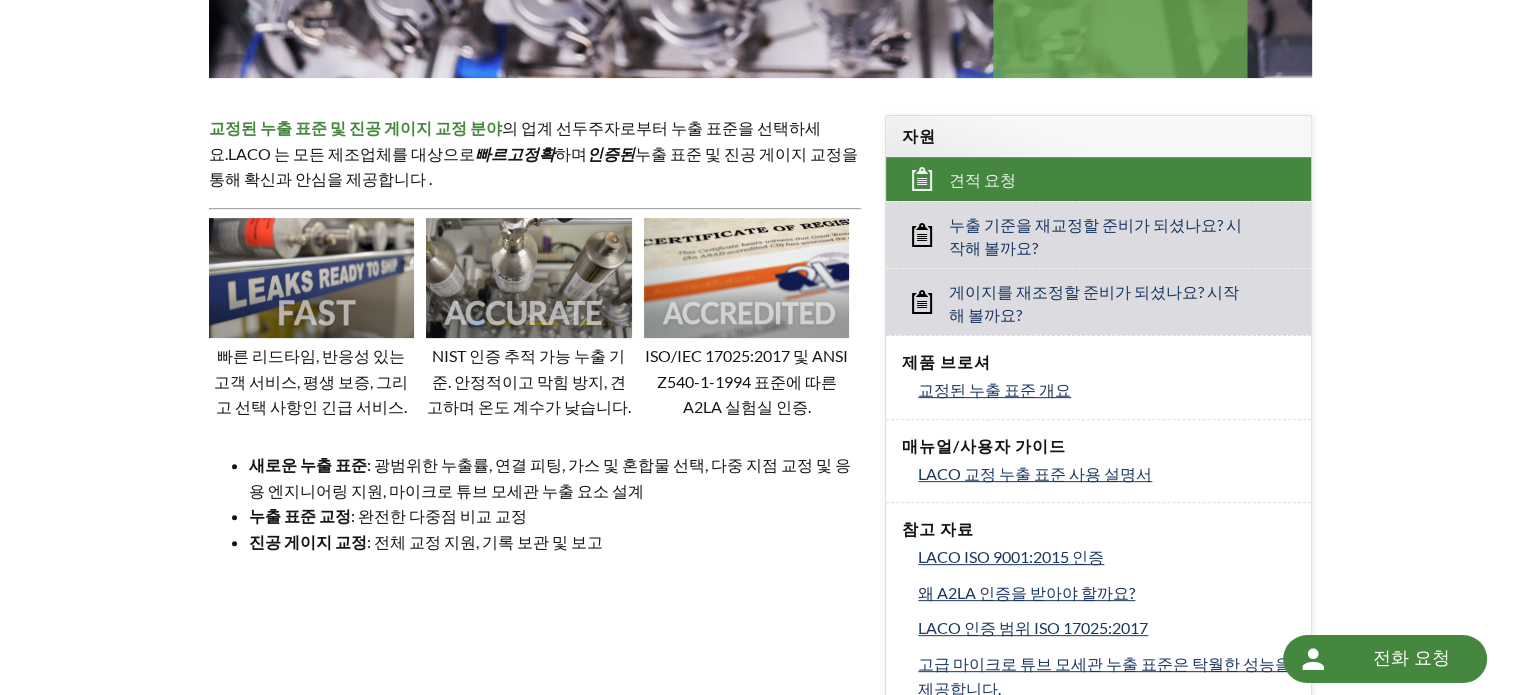 click at bounding box center (529, 278) 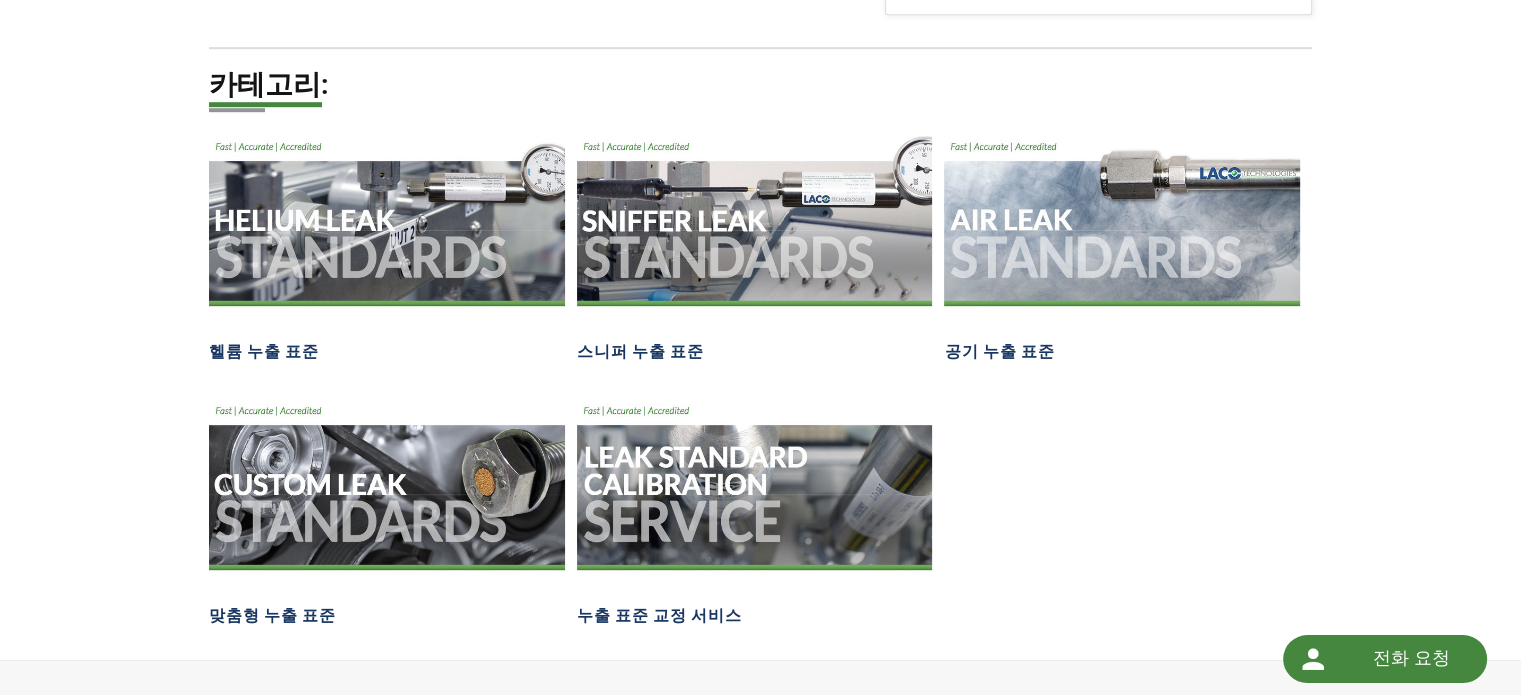 scroll, scrollTop: 1400, scrollLeft: 0, axis: vertical 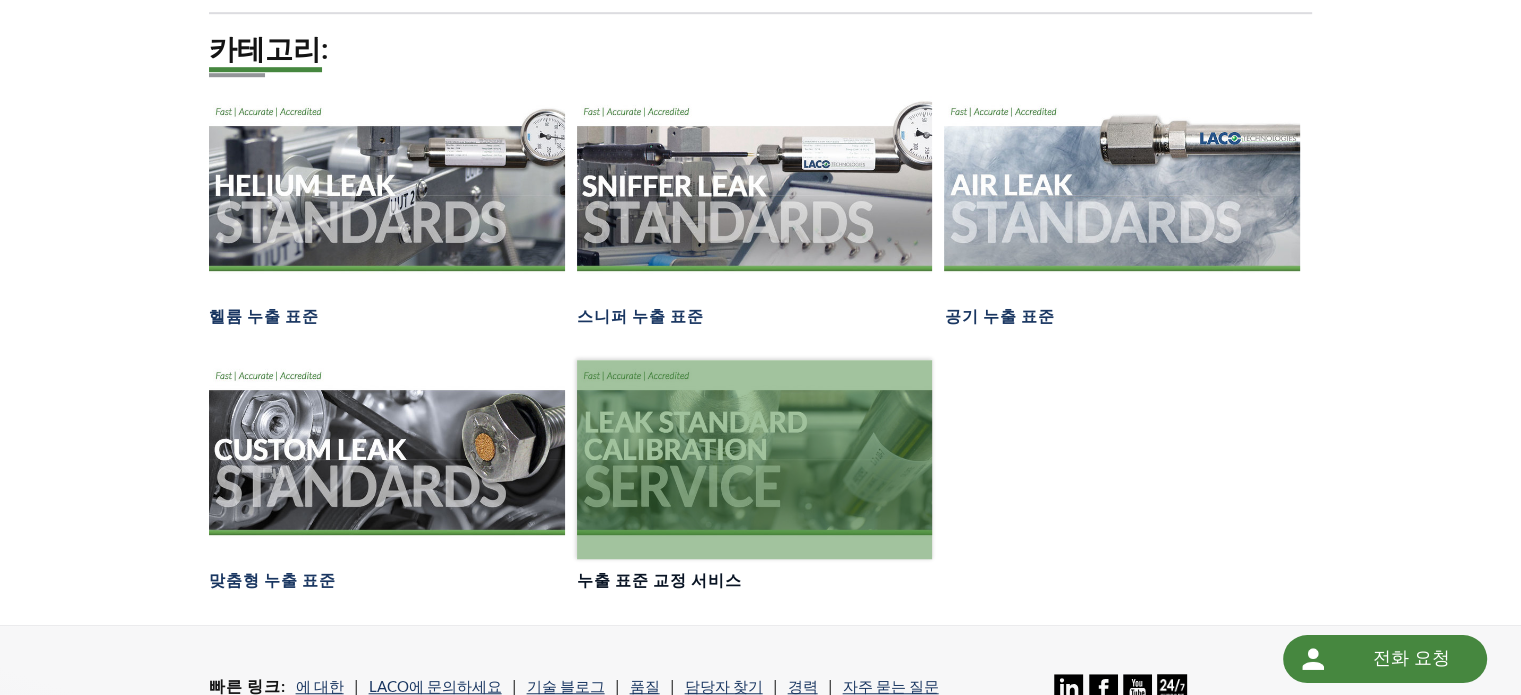 click at bounding box center (755, 460) 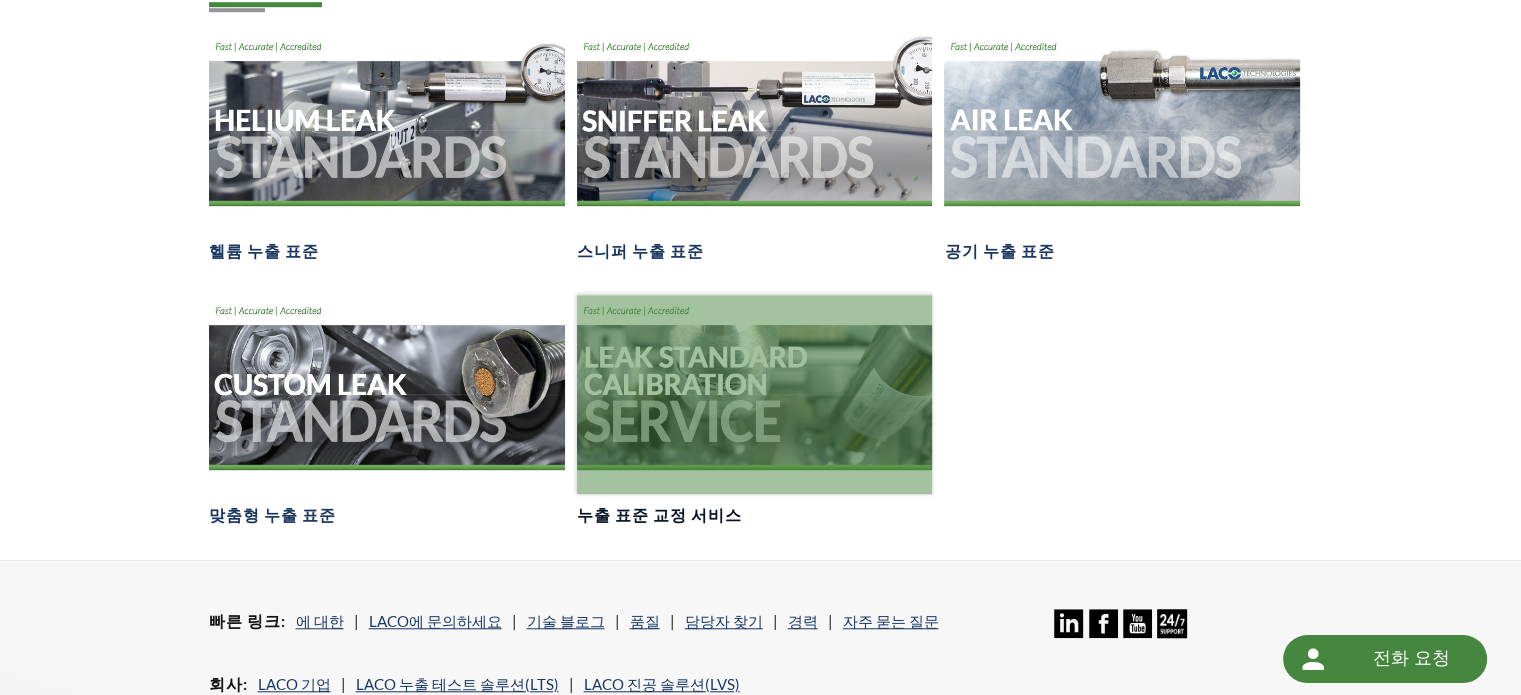 scroll, scrollTop: 1500, scrollLeft: 0, axis: vertical 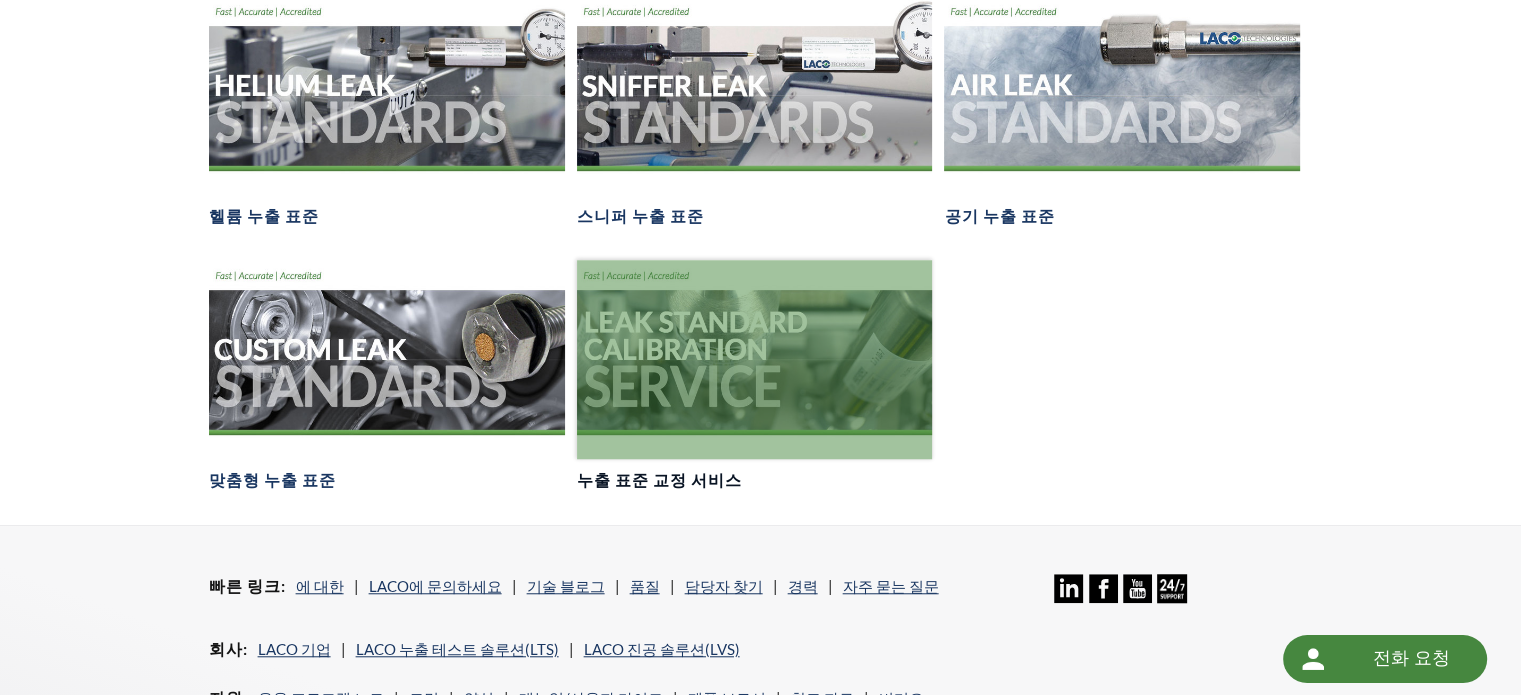 click on "누출 표준 교정 서비스" at bounding box center [755, 376] 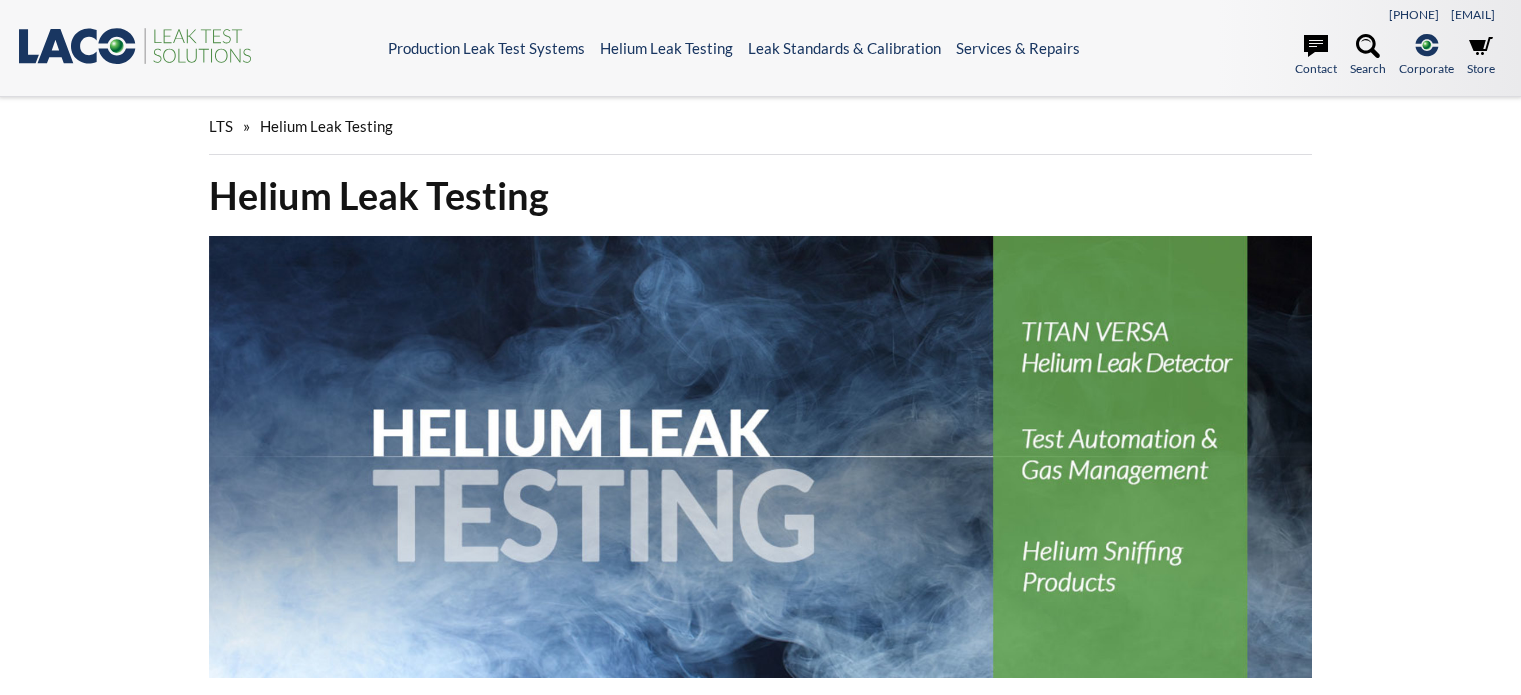 scroll, scrollTop: 0, scrollLeft: 0, axis: both 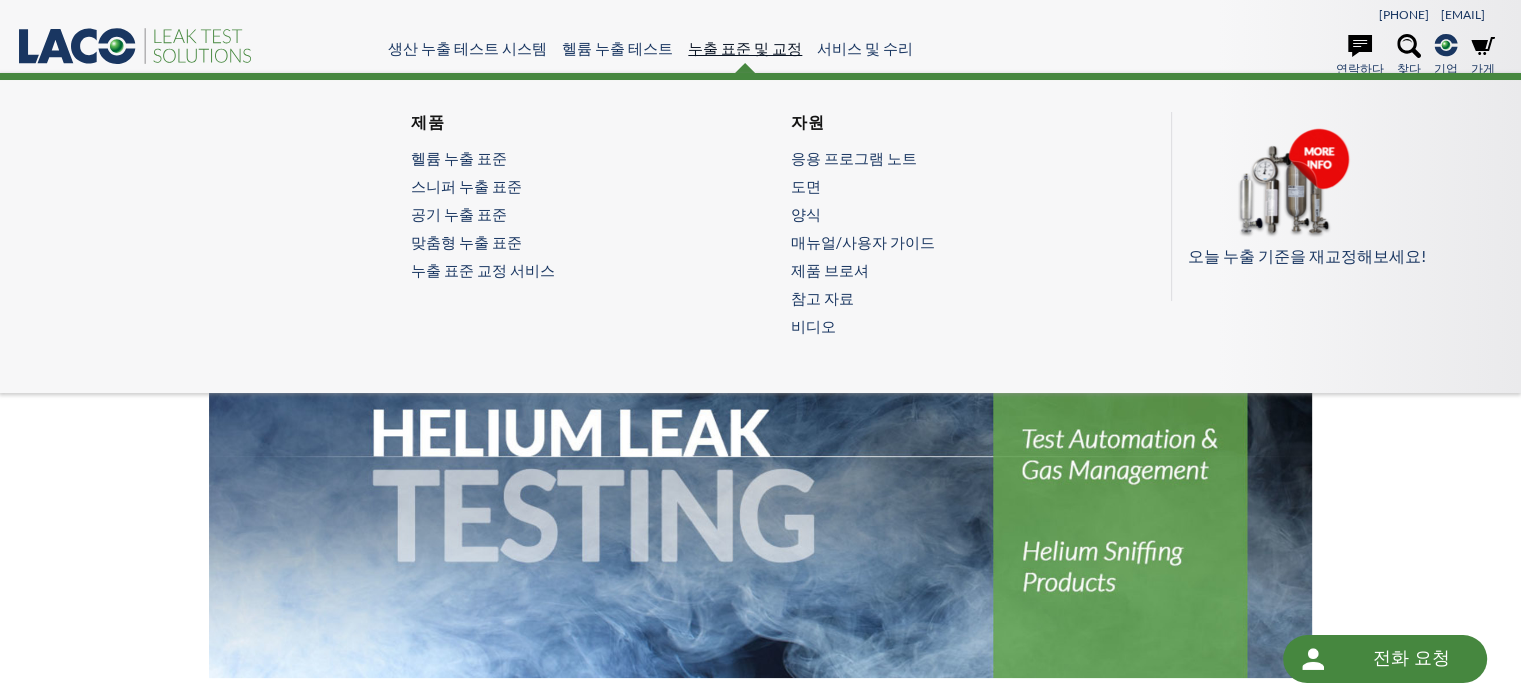 click on "누출 표준 및 교정" at bounding box center (745, 48) 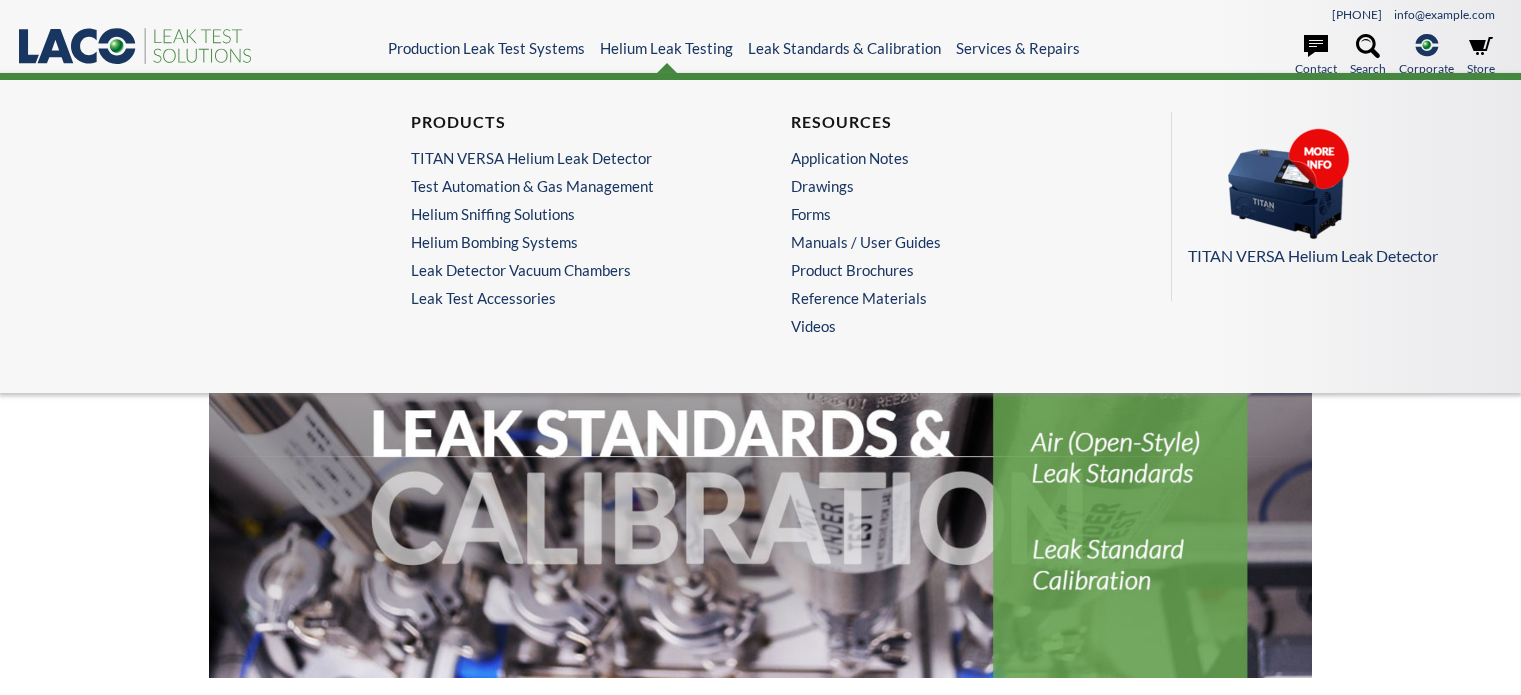 scroll, scrollTop: 0, scrollLeft: 0, axis: both 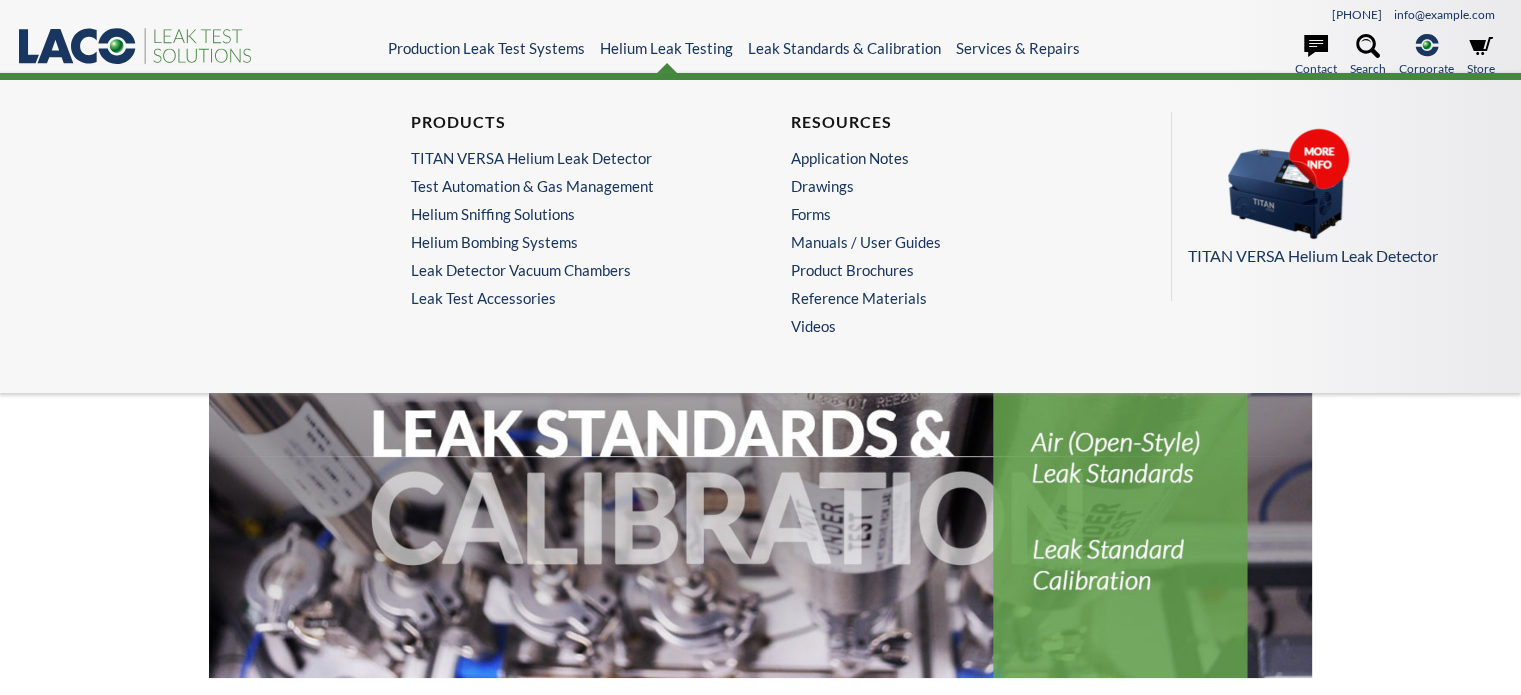 select 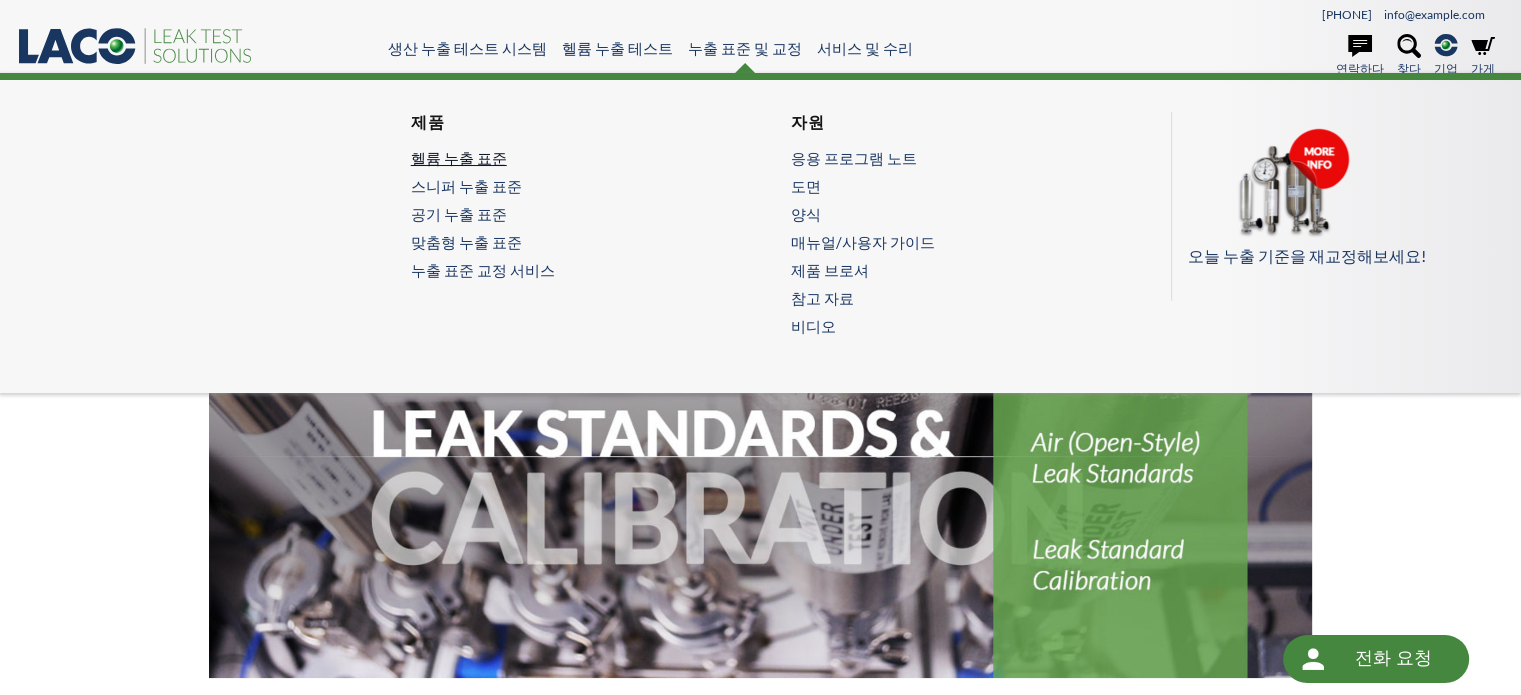 click on "헬륨 누출 표준" at bounding box center [459, 158] 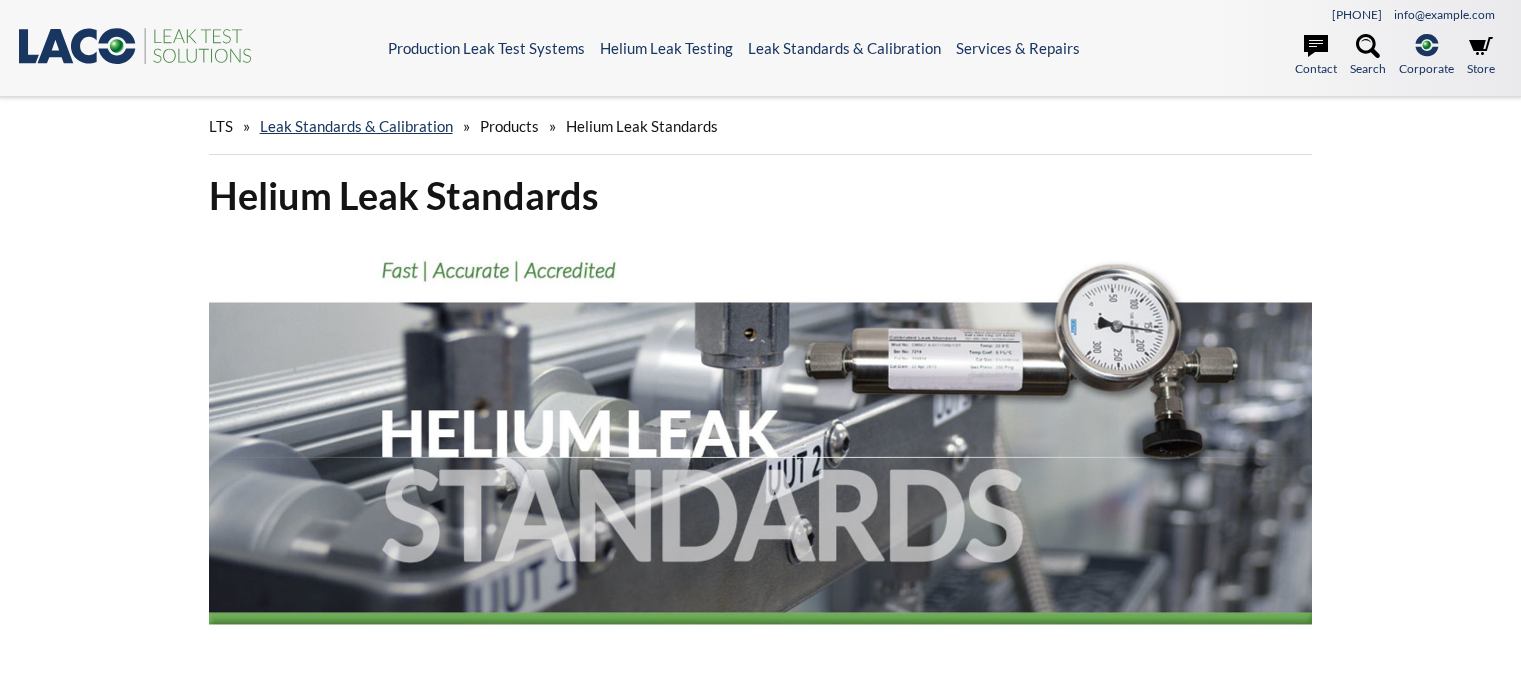 scroll, scrollTop: 0, scrollLeft: 0, axis: both 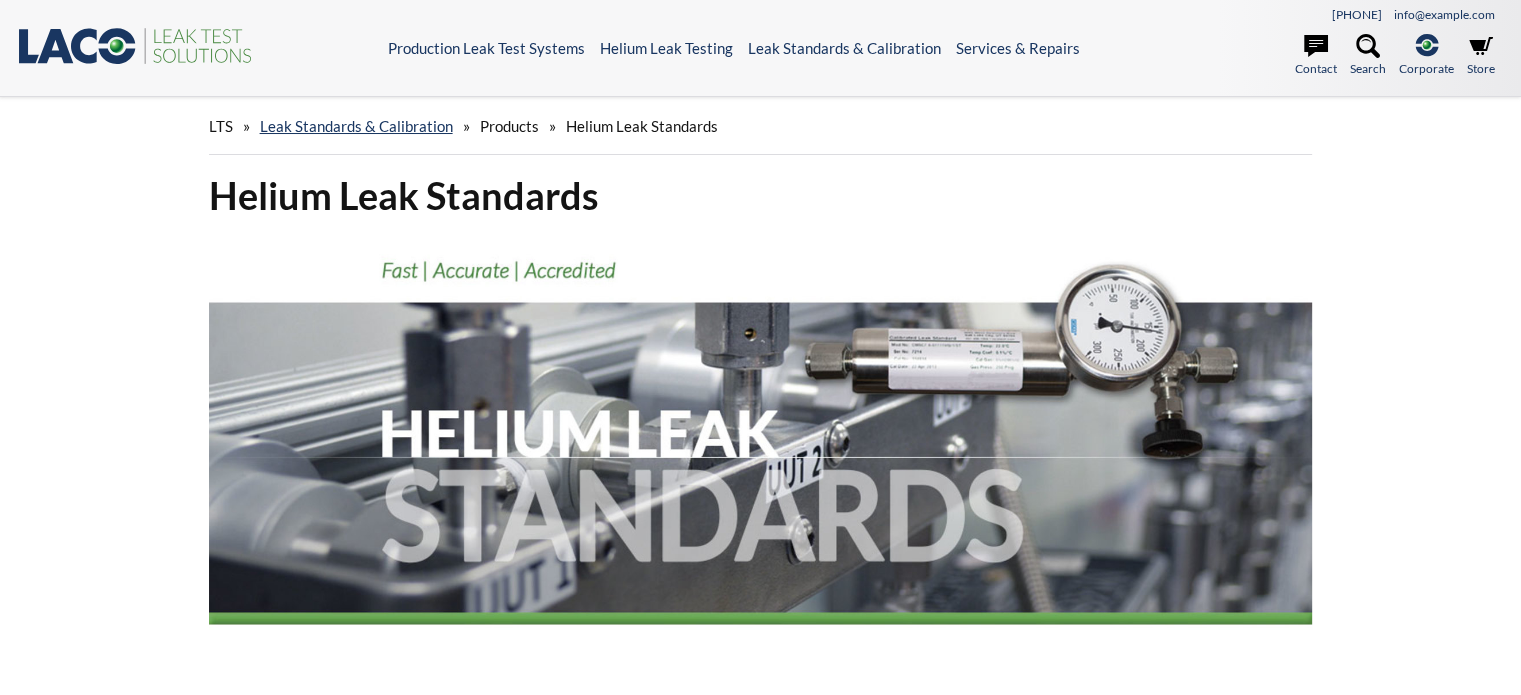 select 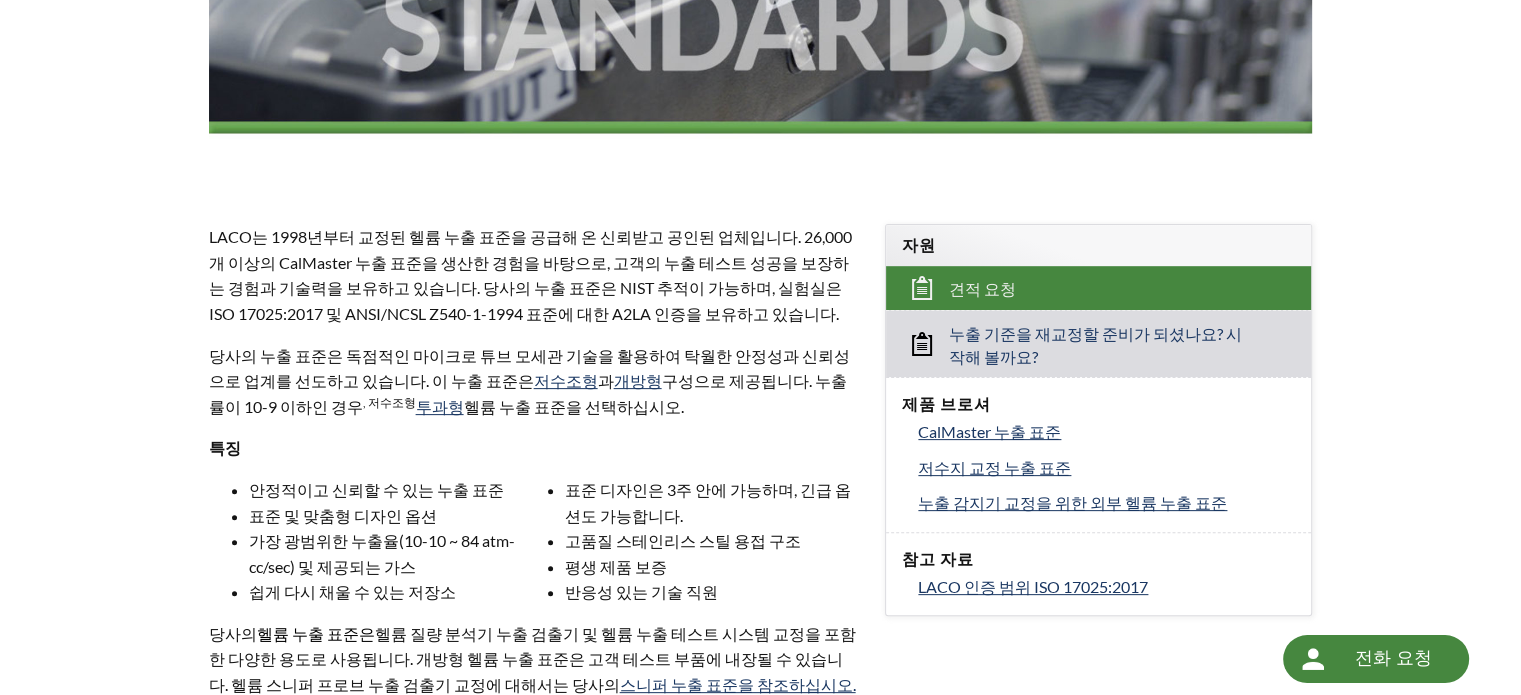 scroll, scrollTop: 500, scrollLeft: 0, axis: vertical 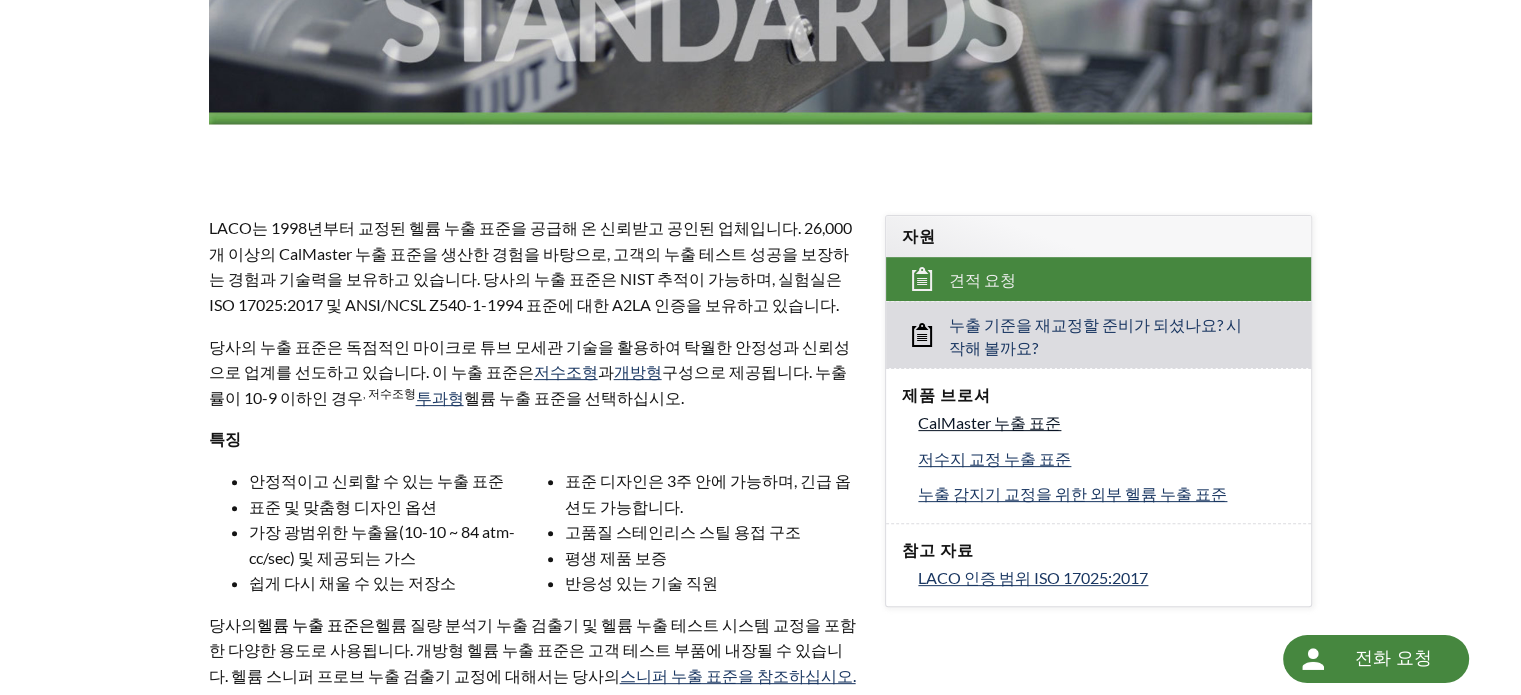 click on "CalMaster 누출 표준" at bounding box center [989, 422] 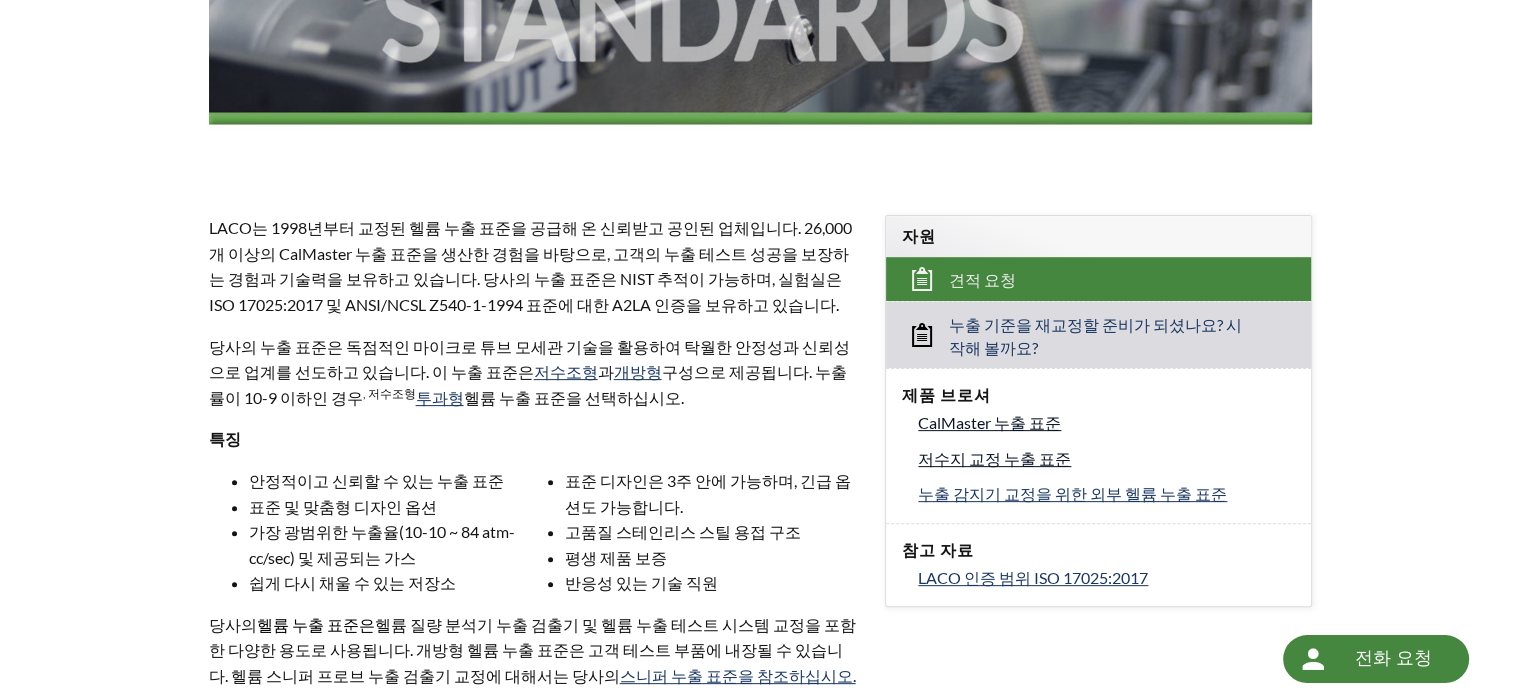 click on "저수지 교정 누출 표준" at bounding box center (994, 458) 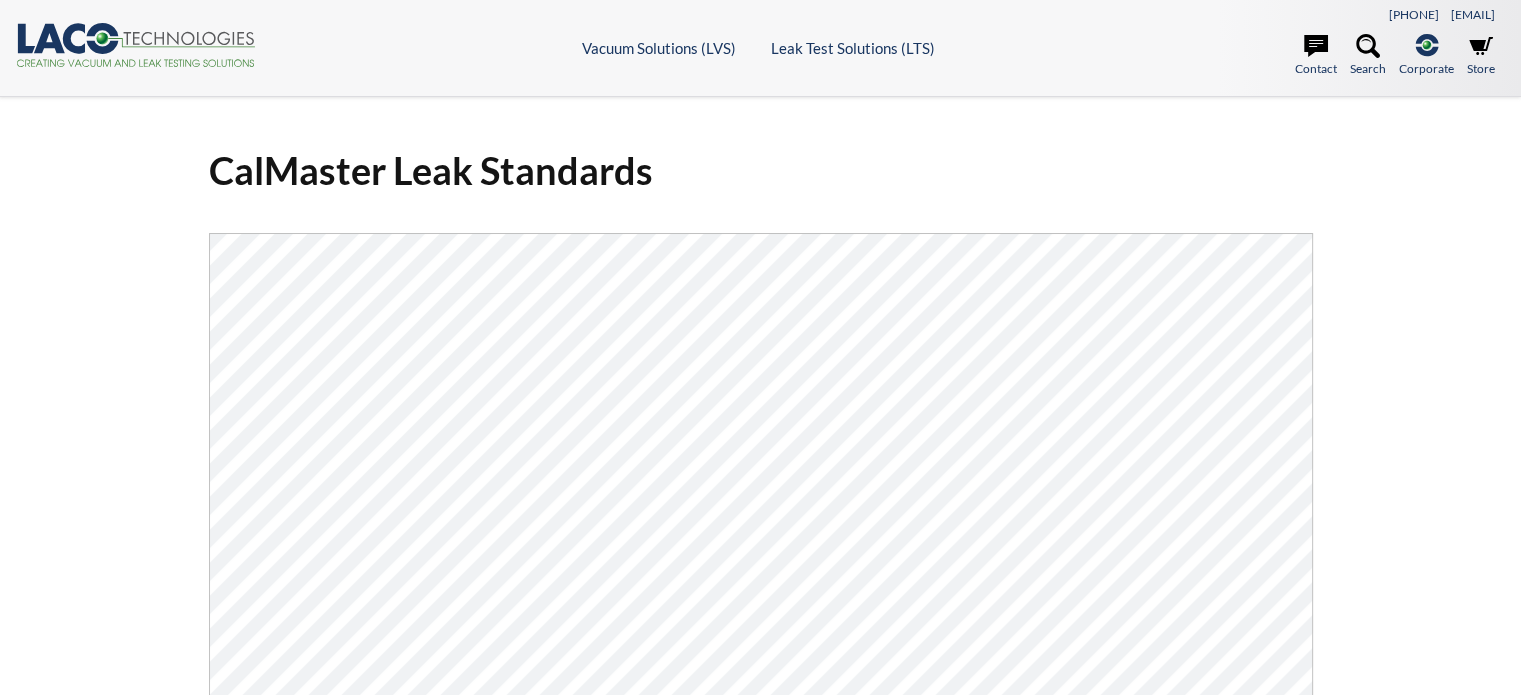 scroll, scrollTop: 0, scrollLeft: 0, axis: both 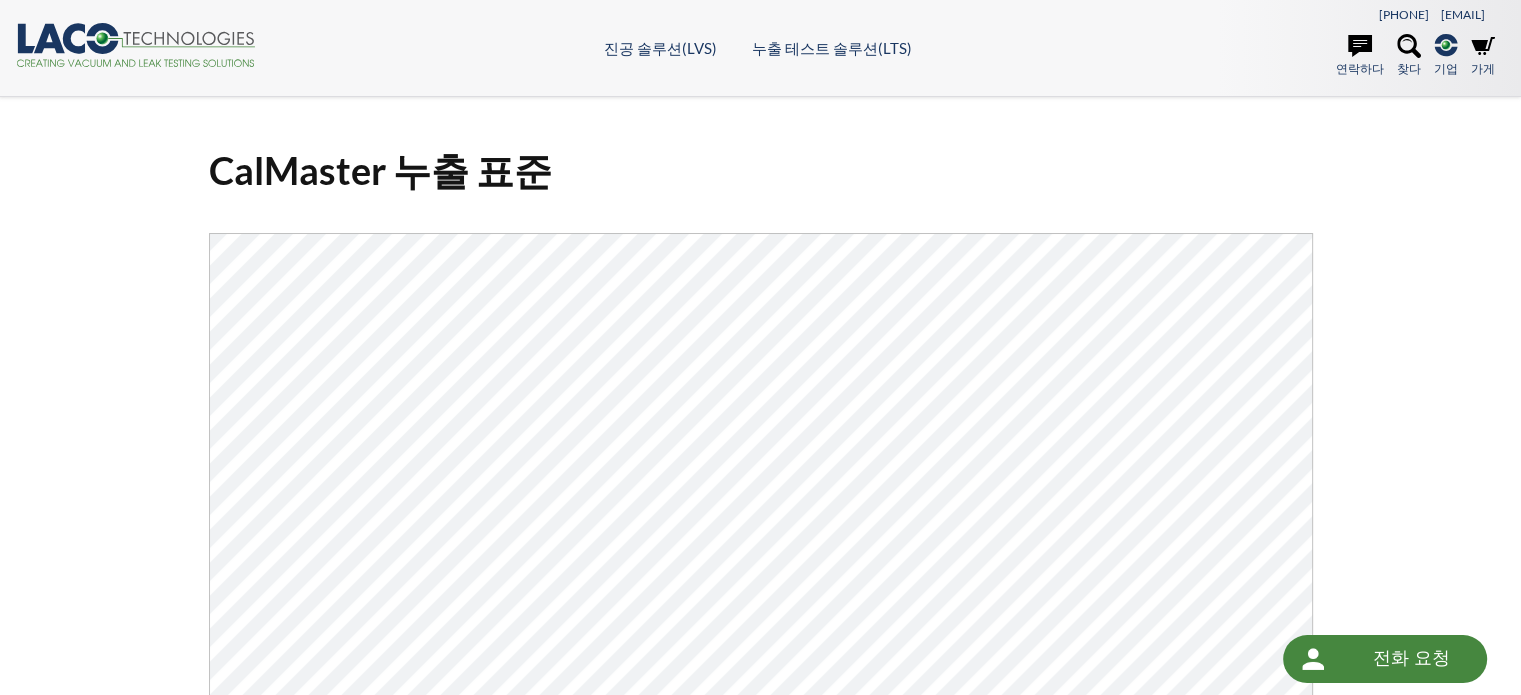select 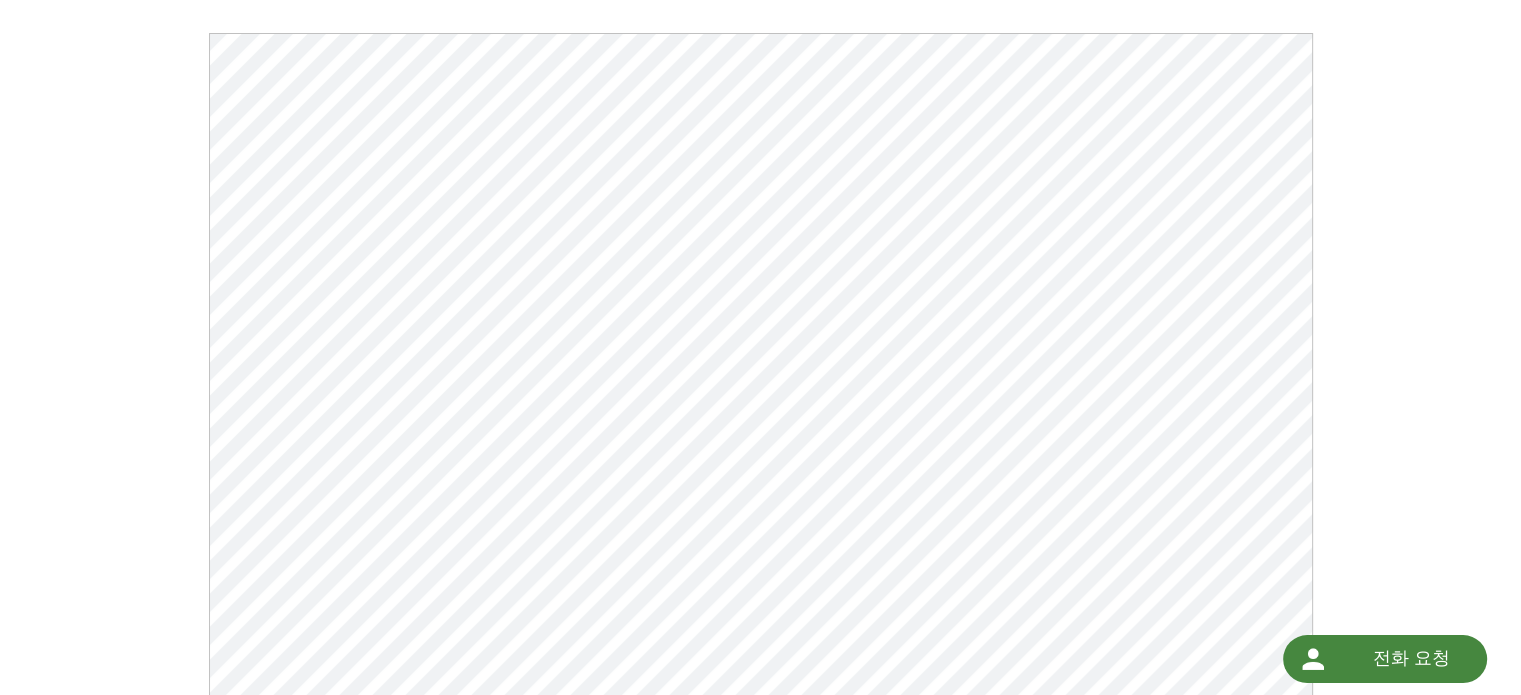 scroll, scrollTop: 200, scrollLeft: 0, axis: vertical 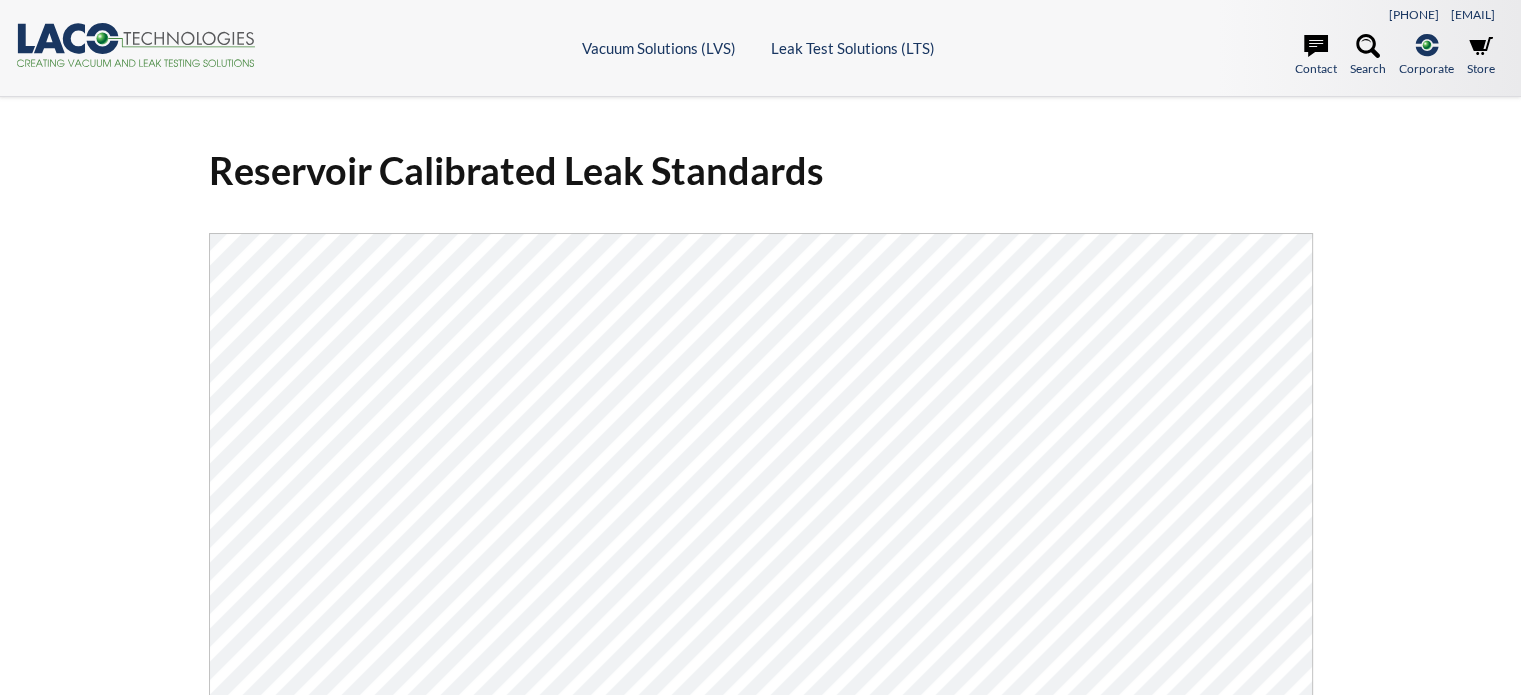 select 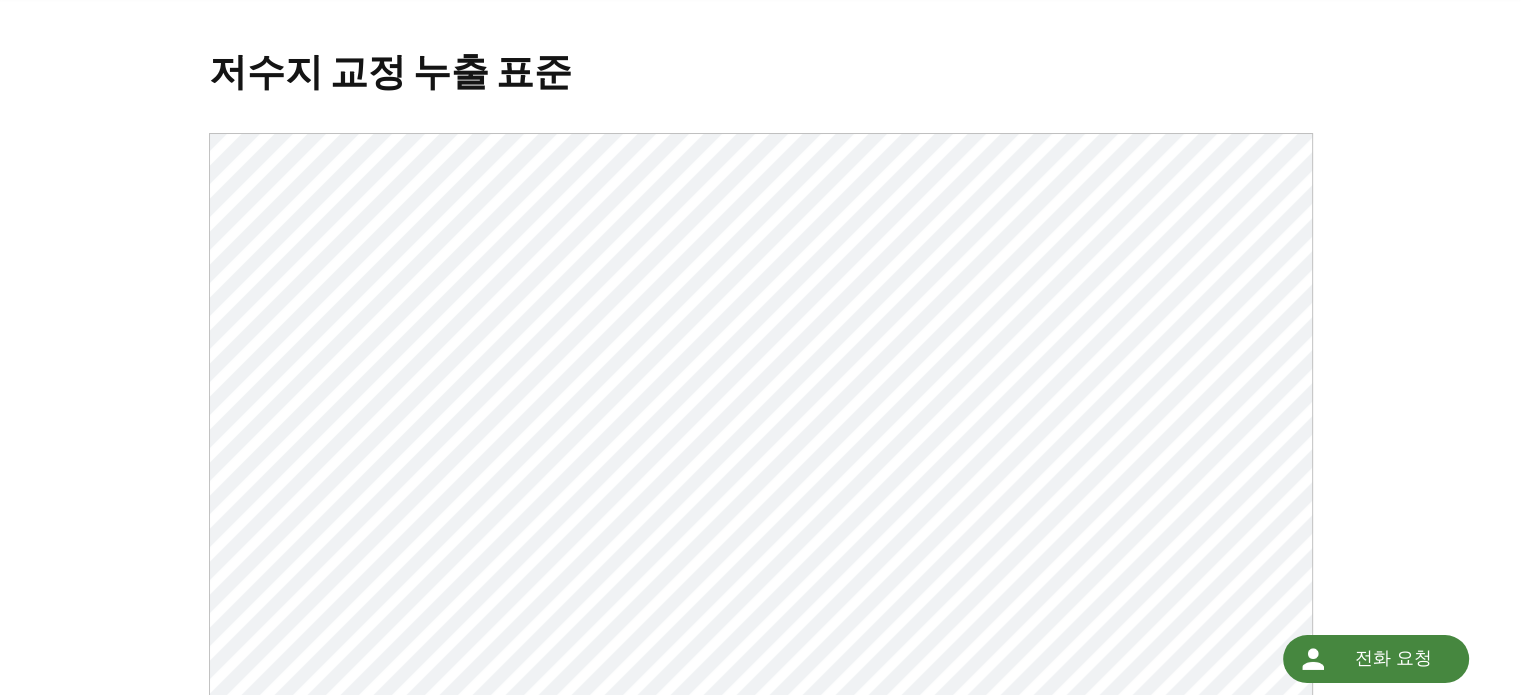 scroll, scrollTop: 0, scrollLeft: 0, axis: both 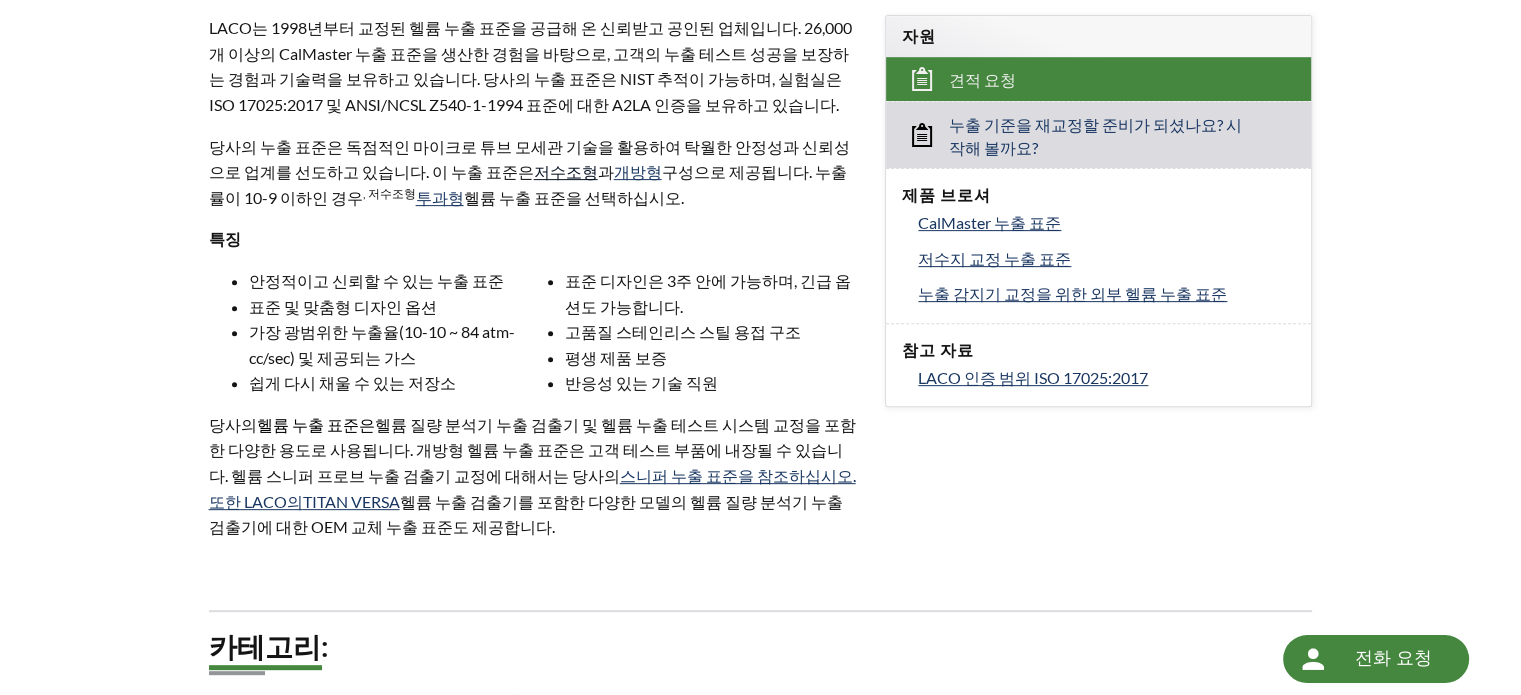 click on "저수조형" at bounding box center (566, 171) 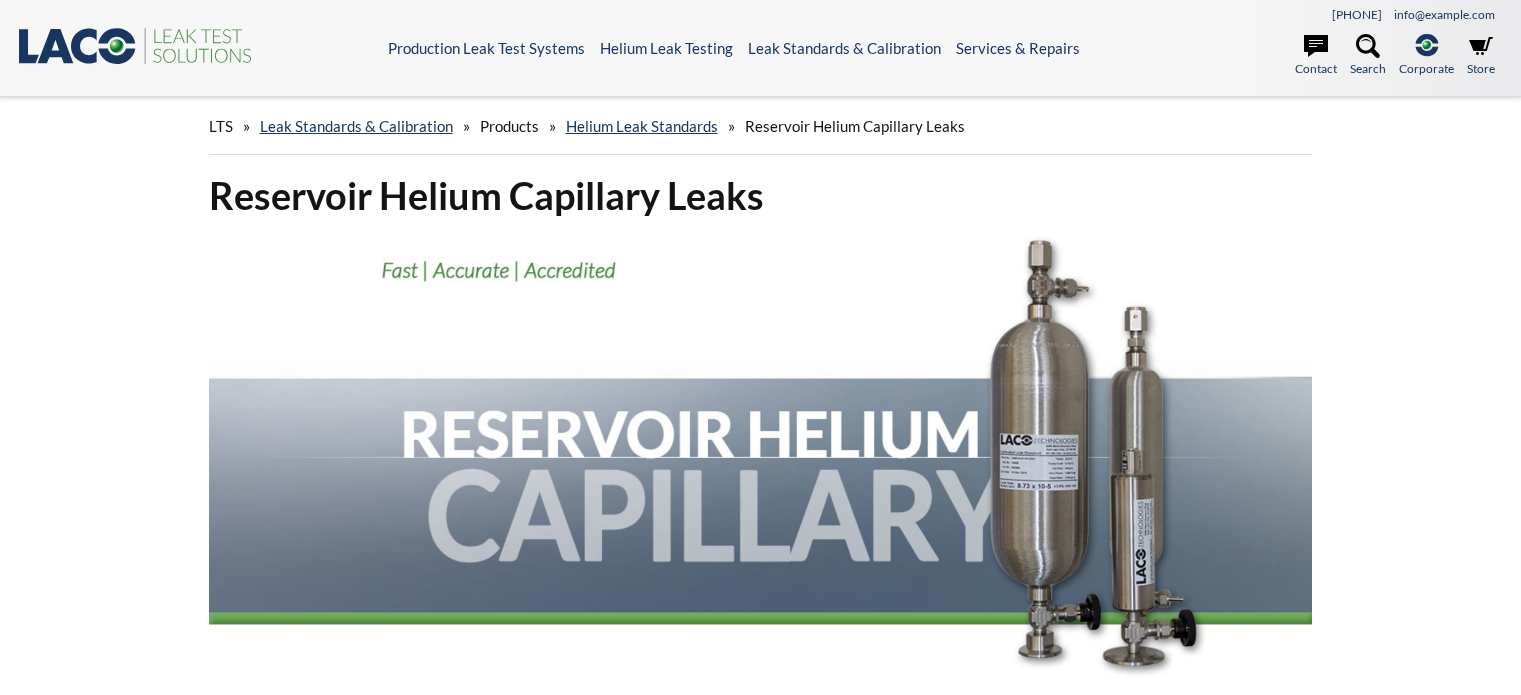 scroll, scrollTop: 0, scrollLeft: 0, axis: both 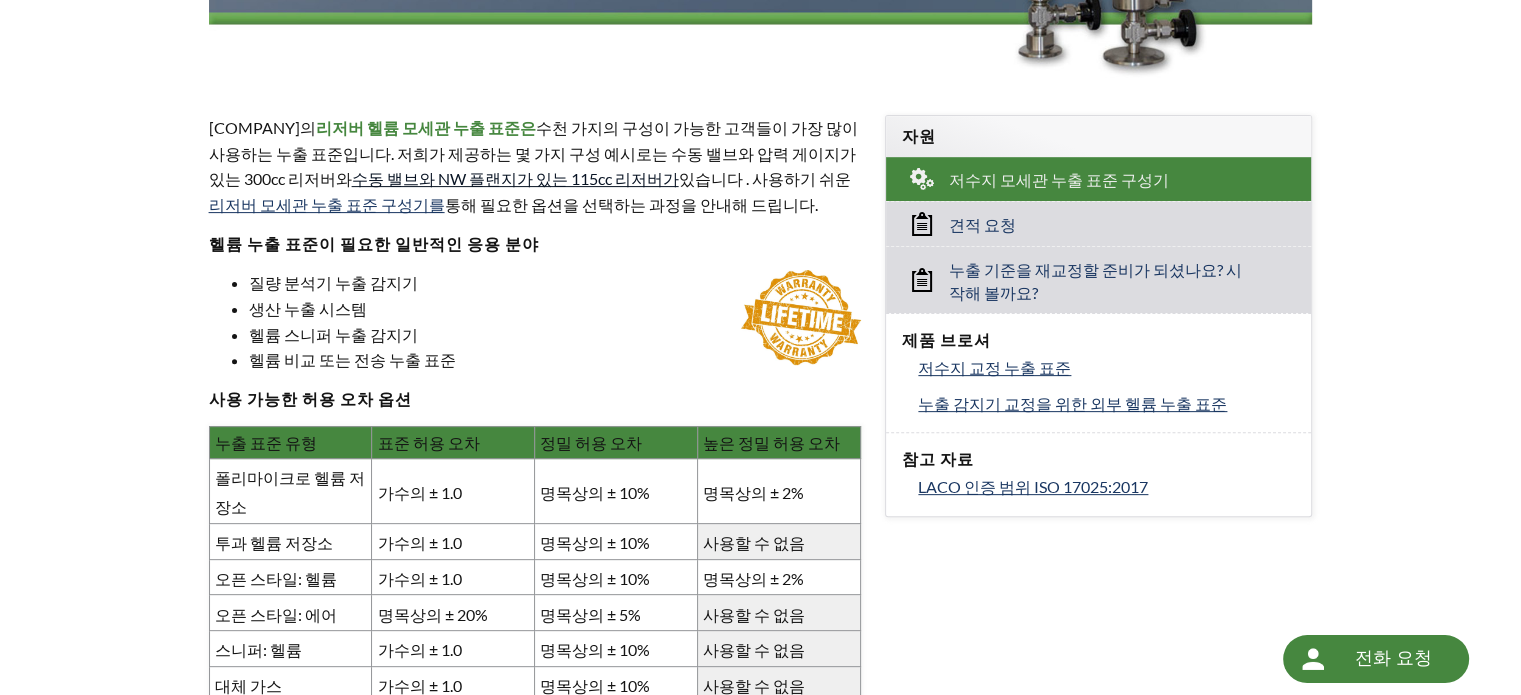 click on "수동 밸브와 NW 플랜지가 있는 115cc 리저버가" at bounding box center (515, 178) 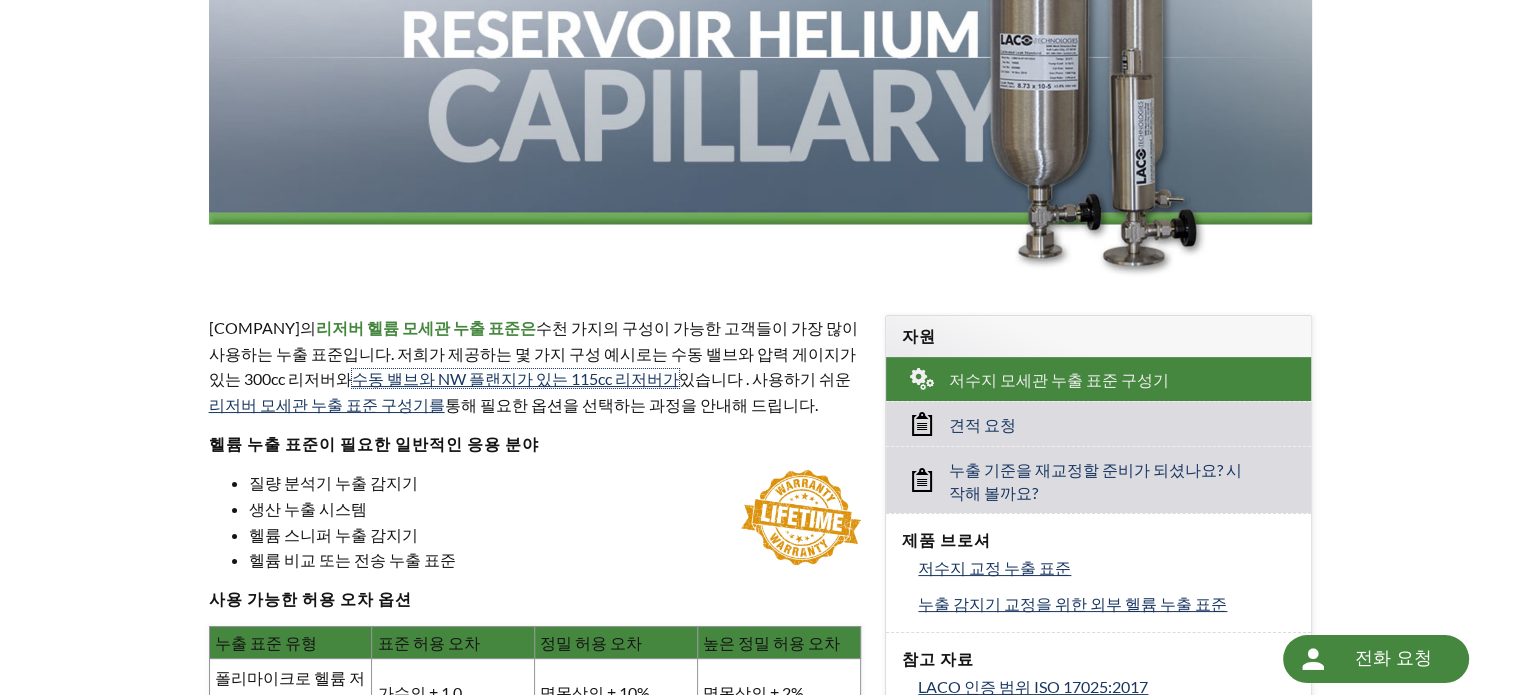 scroll, scrollTop: 700, scrollLeft: 0, axis: vertical 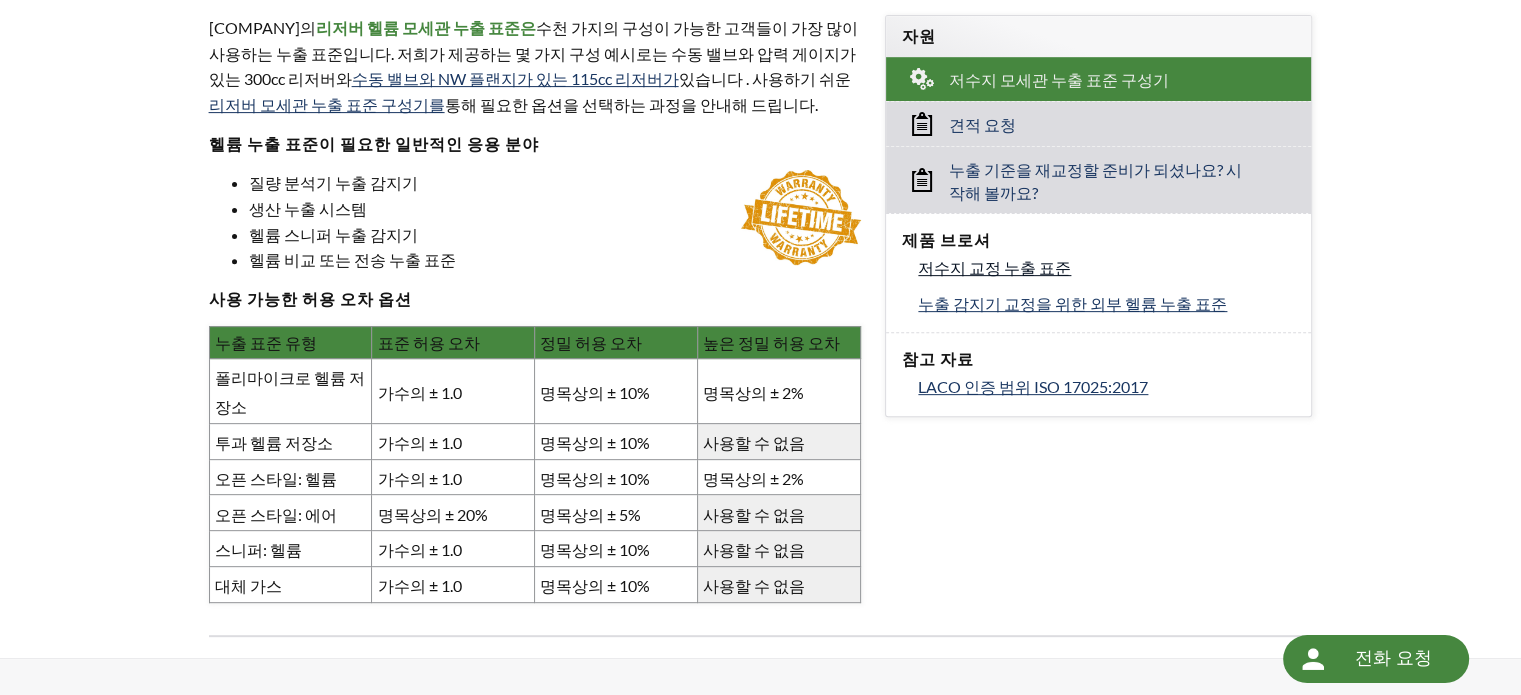 click on "저수지 교정 누출 표준" at bounding box center (994, 267) 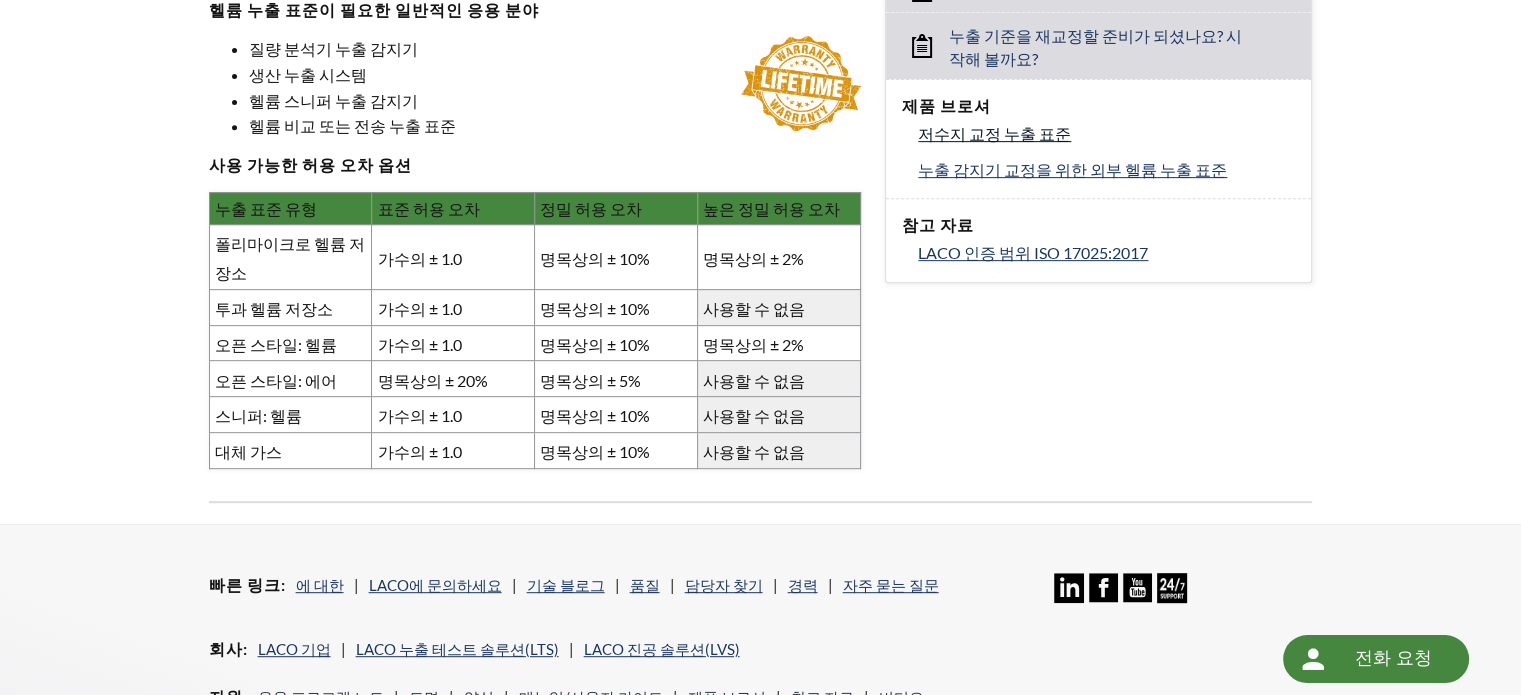 scroll, scrollTop: 800, scrollLeft: 0, axis: vertical 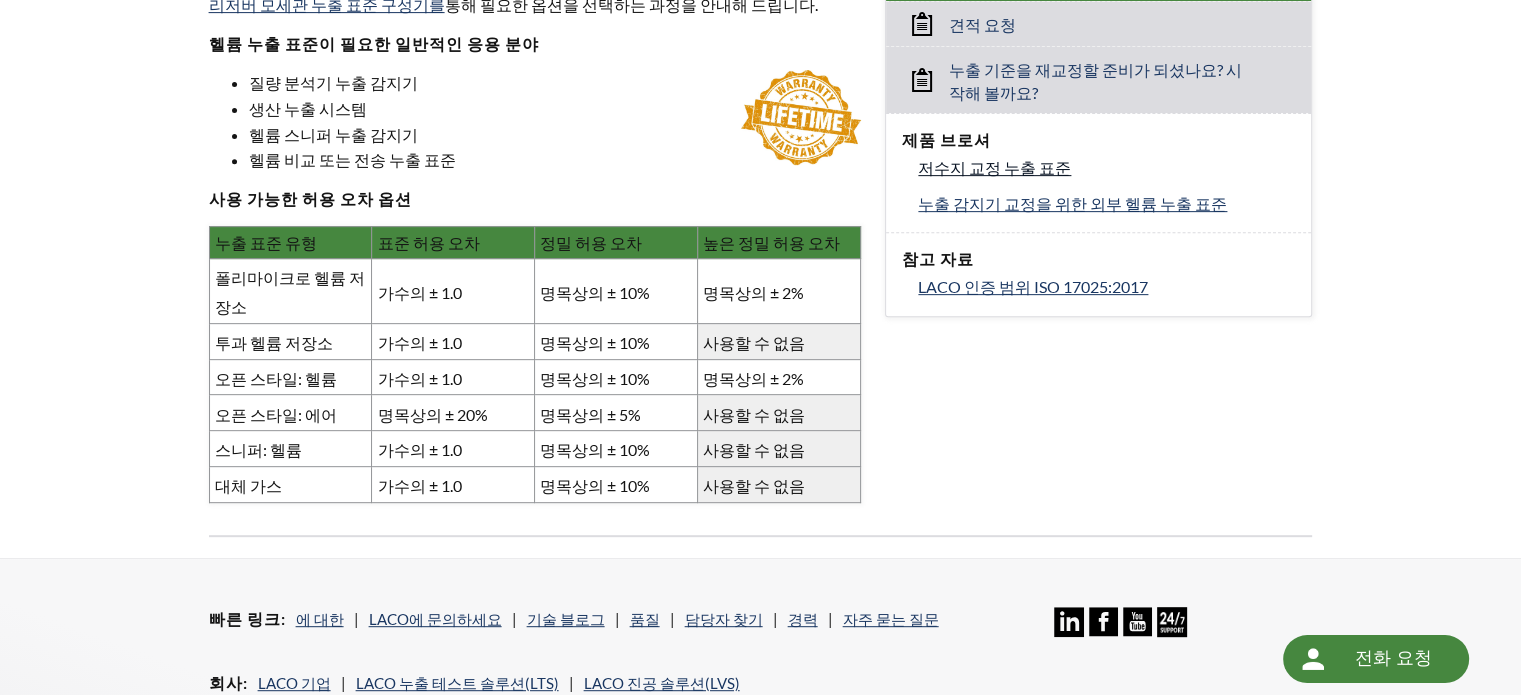 click on "저수조 헬륨 모세관 누출
LACO의   리저버 헬륨 모세관 누출 표준은   수천 가지의 구성이 가능한 고객들이 가장 많이 사용하는 누출 표준입니다. 저희가 제공하는 몇 가지 구성 예시로는 수동 밸브와 압력 게이지가 있는 300cc 리저버와  수동 밸브와 NW 플랜지가 있는 115cc 리저버가  있습니다 . 사용하기 쉬운  리저버 모세관 누출 표준 구성기를  통해 필요한 옵션을 선택하는 과정을 안내해 드립니다.  헬륨 누출 표준이 필요한 일반적인 응용 분야 질량 분석기 누출 감지기 생산 누출 시스템 헬륨 스니퍼 누출 감지기 헬륨 비교 또는 전송 누출 표준 사용 가능한 허용 오차 옵션 누출 표준 유형 표준 허용 오차 정밀 허용 오차 높은 정밀 허용 오차 폴리마이크로 헬륨 저장소 가수의 ± 1.0 명목상의 ± 10% 명목상의 ± 2% 투과 헬륨 저장소 가수의 ± 1.0" at bounding box center (761, -36) 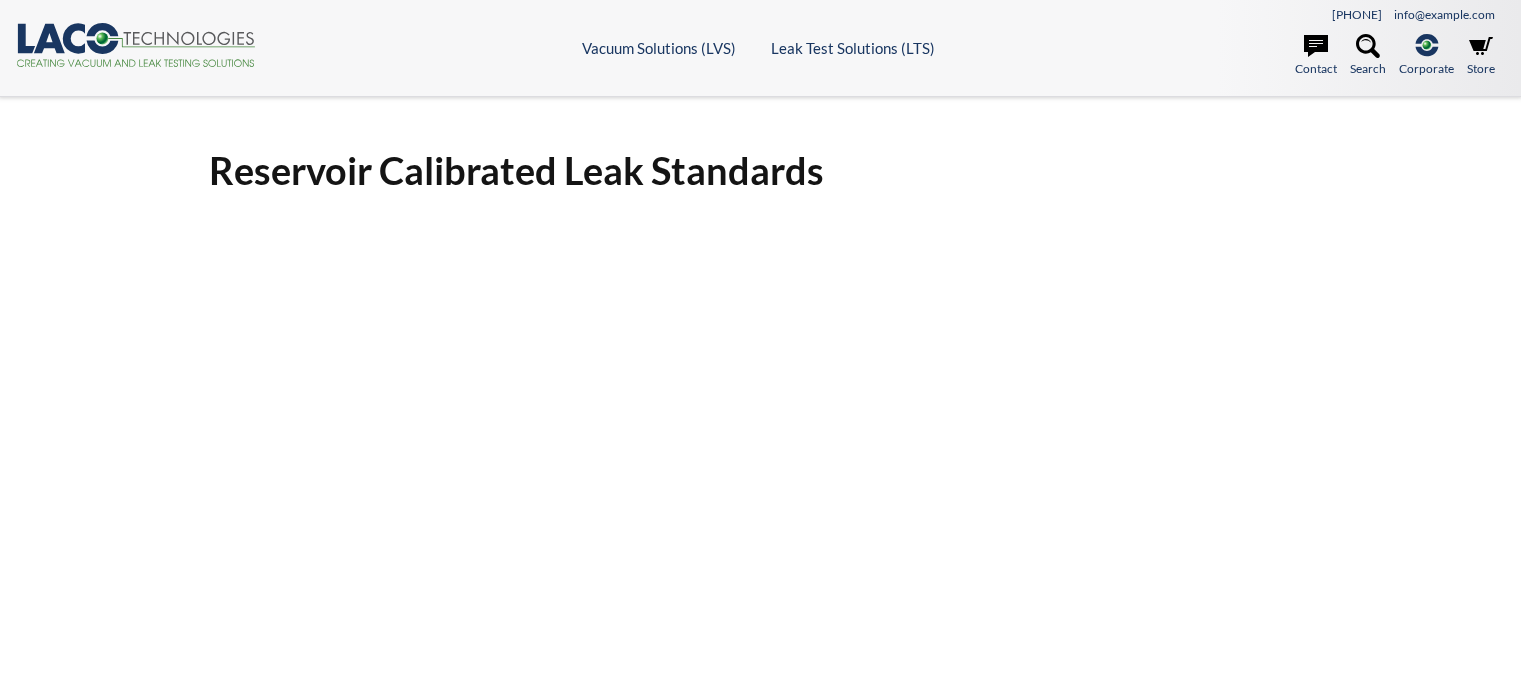 scroll, scrollTop: 0, scrollLeft: 0, axis: both 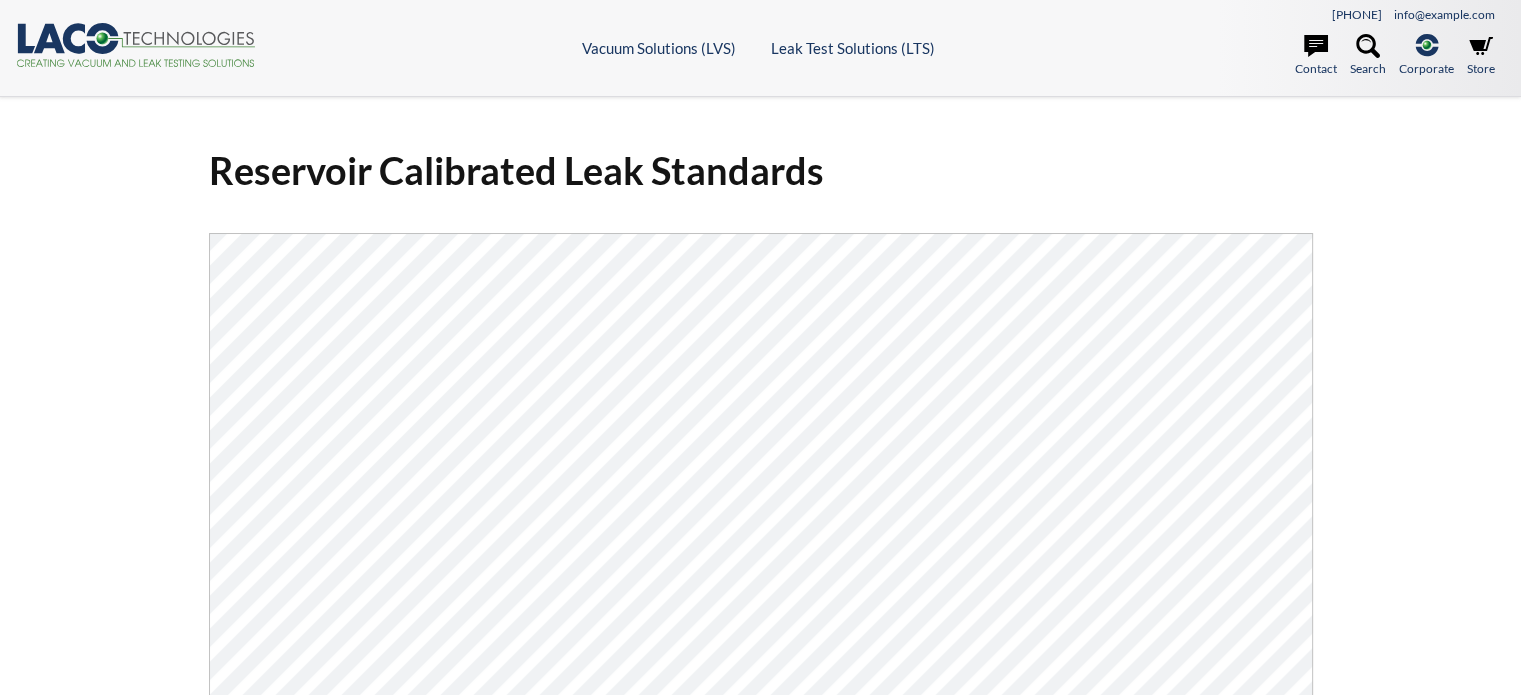 select 